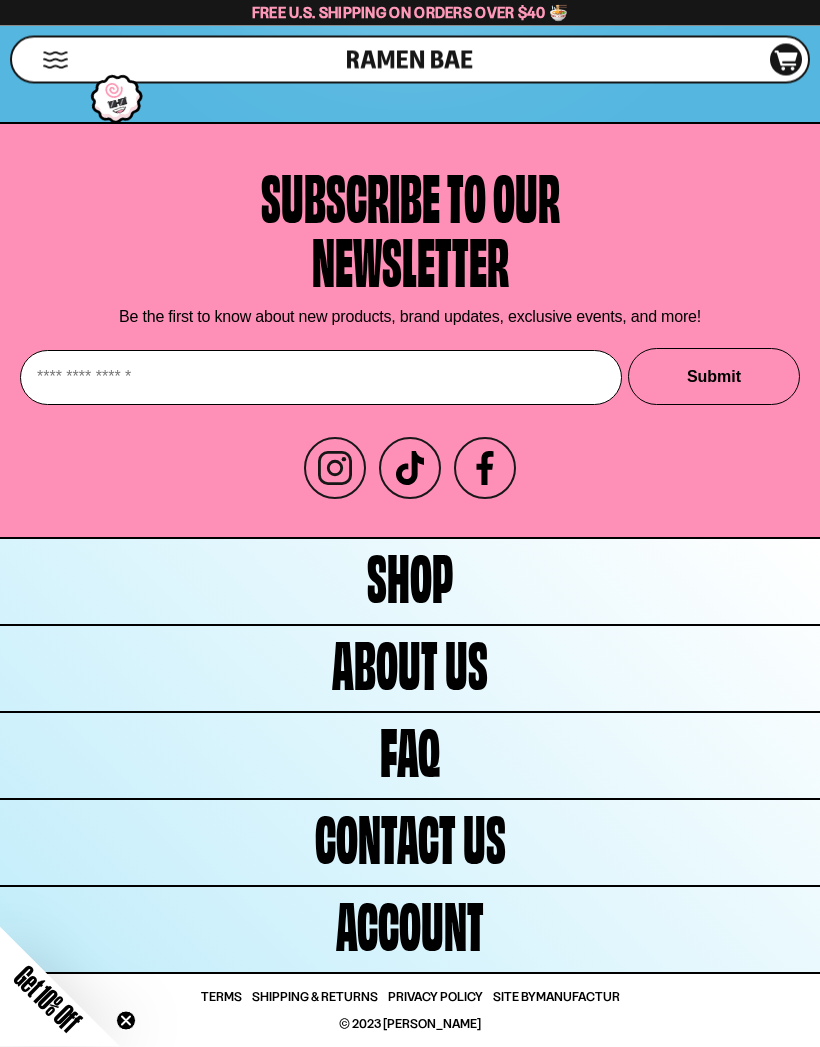 scroll, scrollTop: 11159, scrollLeft: 0, axis: vertical 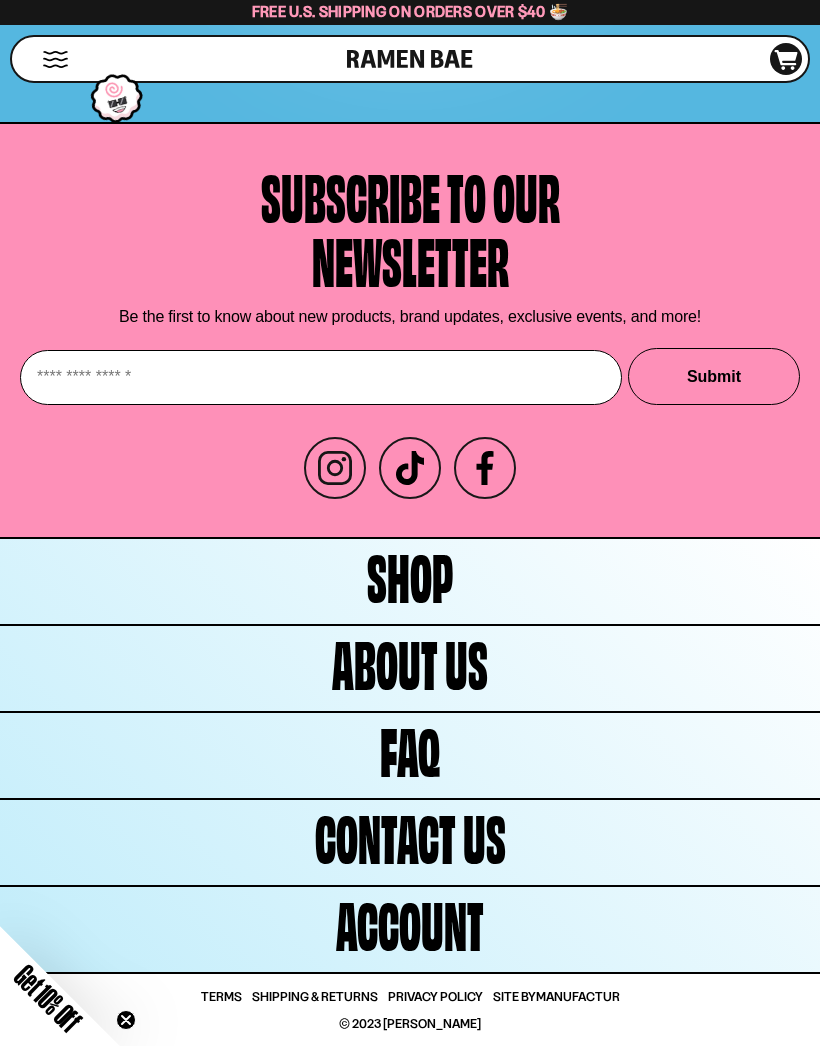click on "Shop" at bounding box center [410, 582] 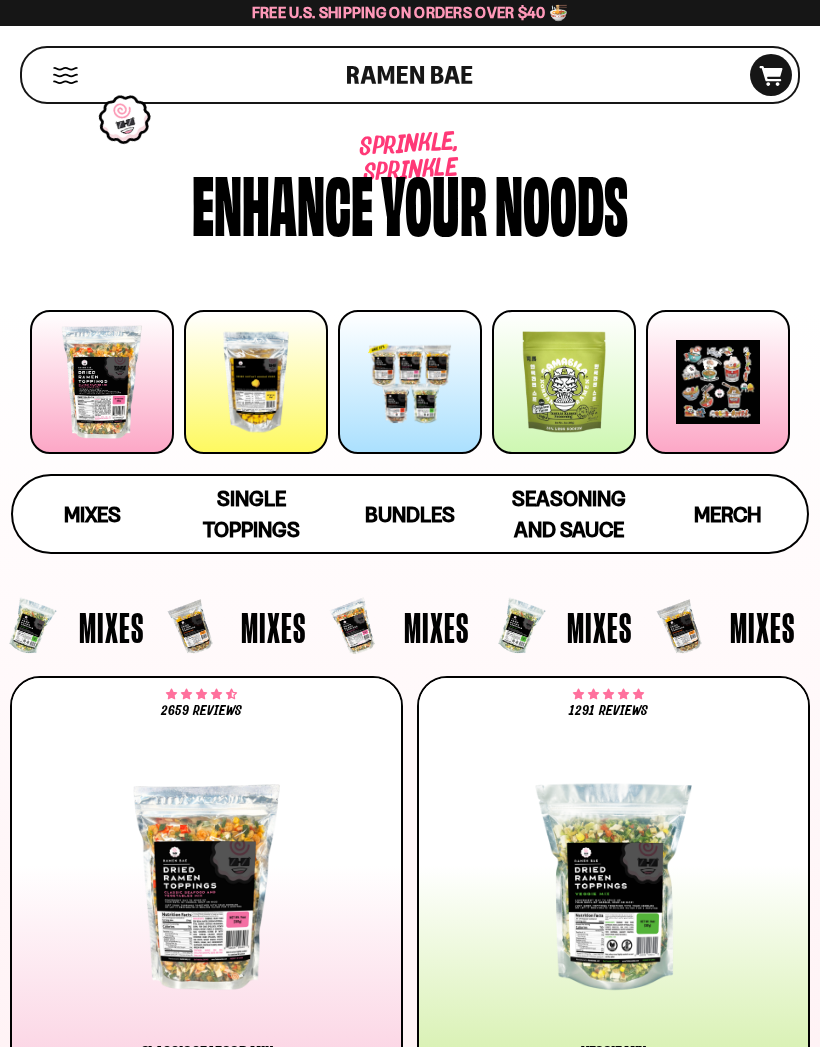 scroll, scrollTop: 0, scrollLeft: 0, axis: both 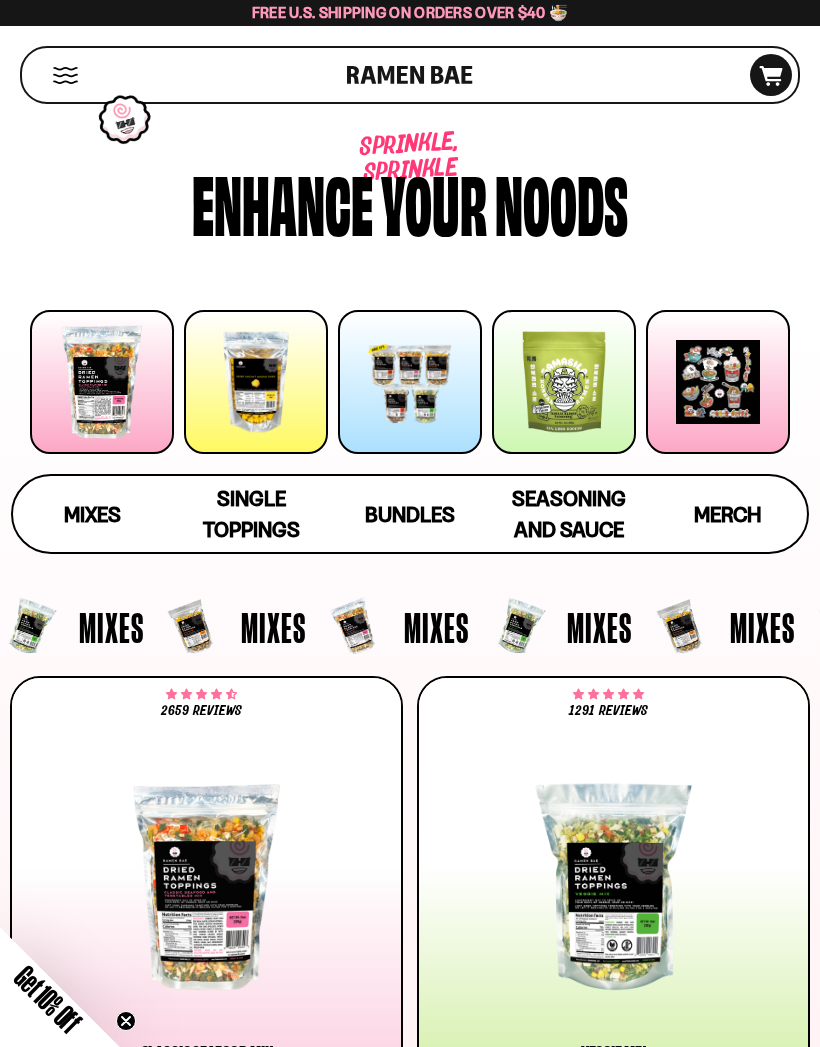 click at bounding box center [65, 75] 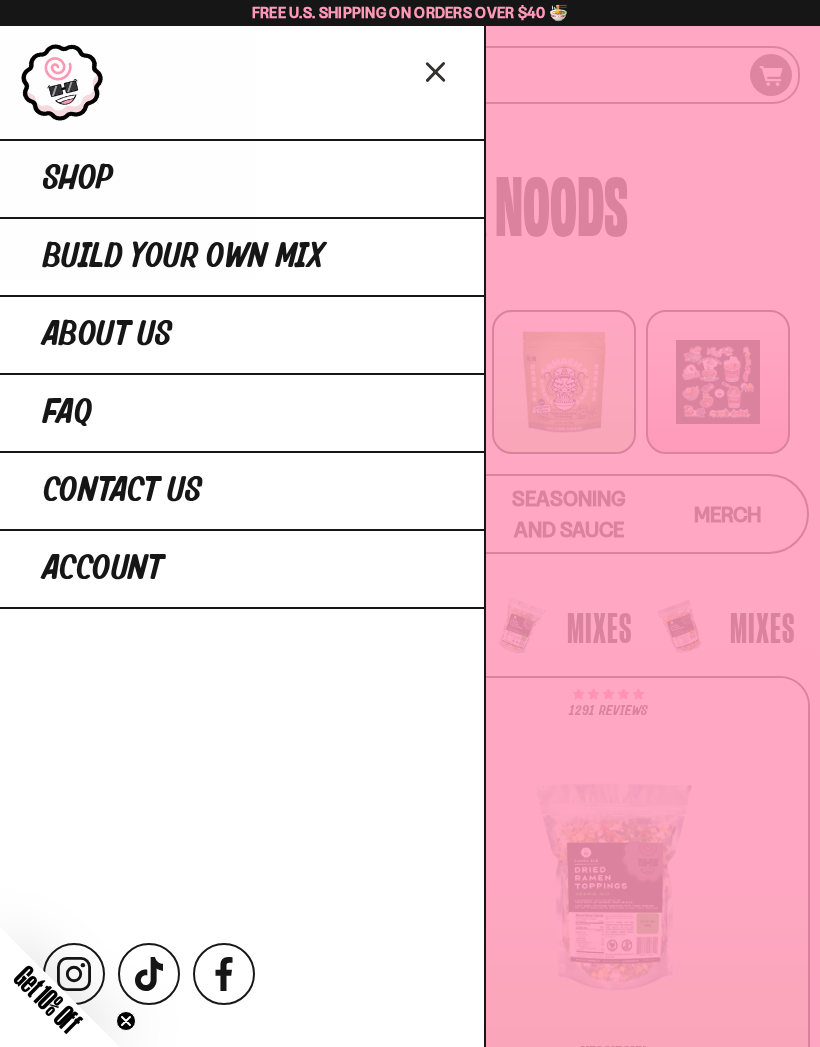 click on "Build Your Own Mix" at bounding box center [242, 256] 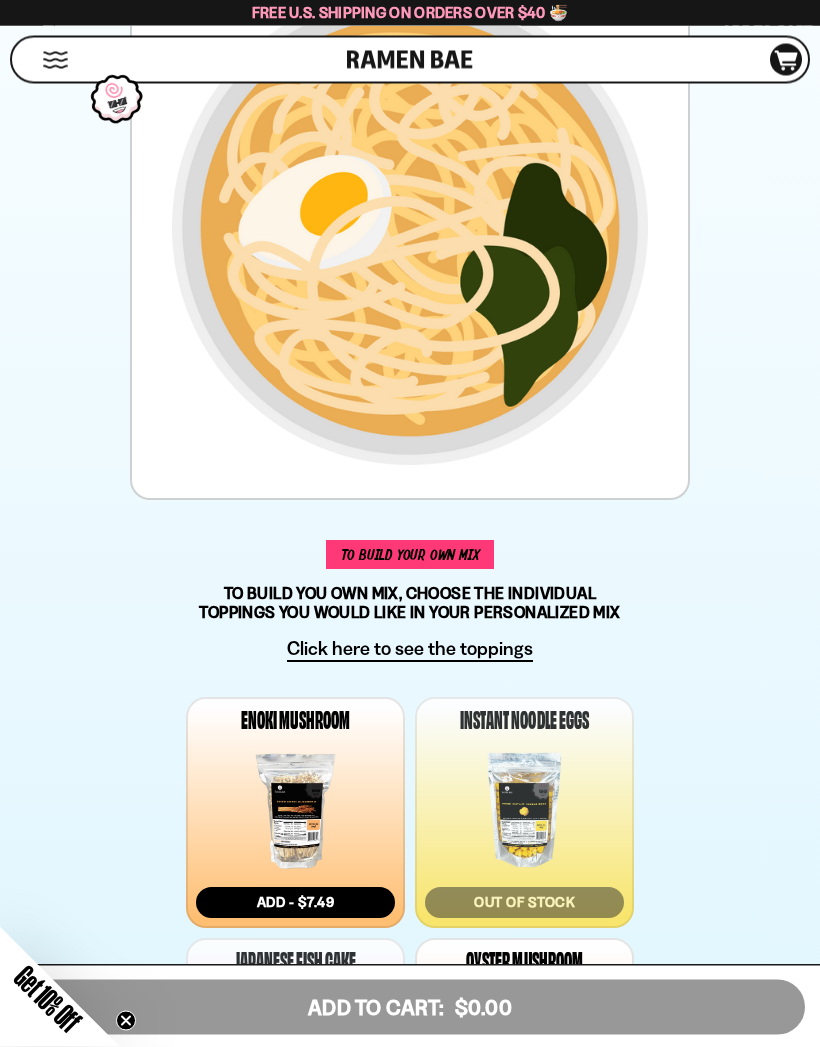 scroll, scrollTop: 354, scrollLeft: 0, axis: vertical 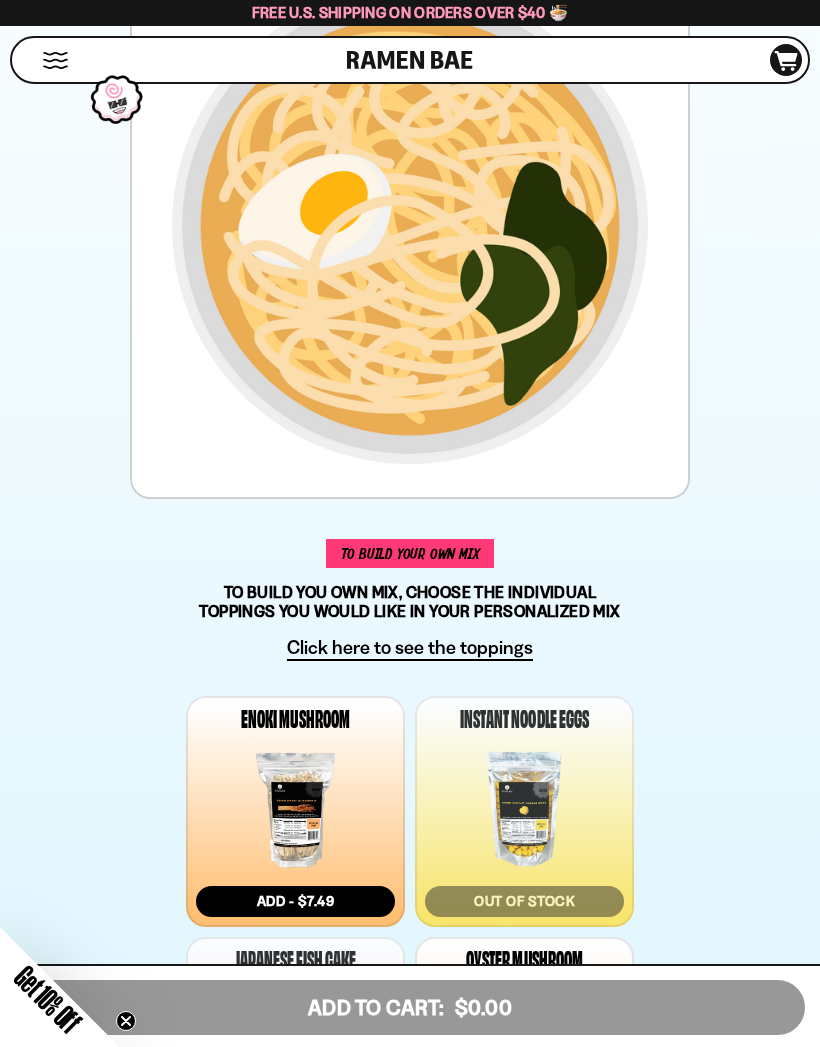 click on "TO   BUILD   YOUR   OWN   MIX
TO BUILD YOU OWN MIX, CHOOSE THE INDIVIDUAL TOPPINGS YOU WOULD LIKE IN YOUR PERSONALIZED MIX
Click here to see the toppings
0
Remove
Enoki Mushroom
Add - $7.49
0" at bounding box center (410, 1928) 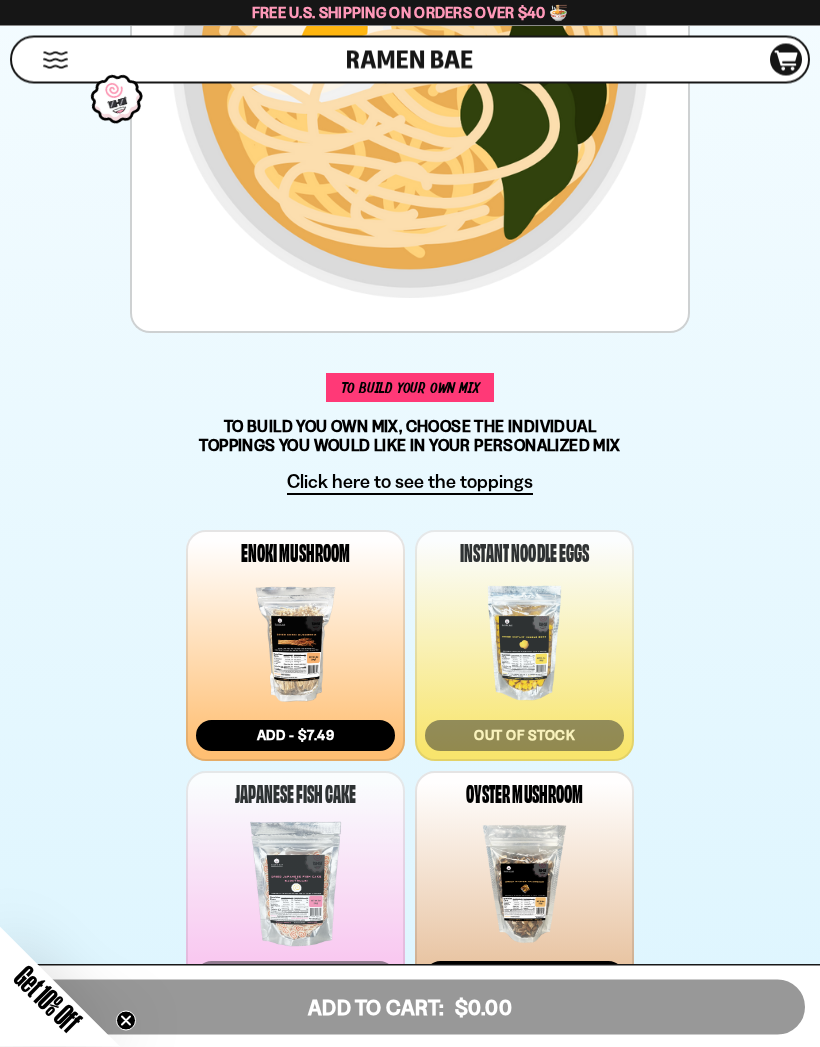 scroll, scrollTop: 527, scrollLeft: 0, axis: vertical 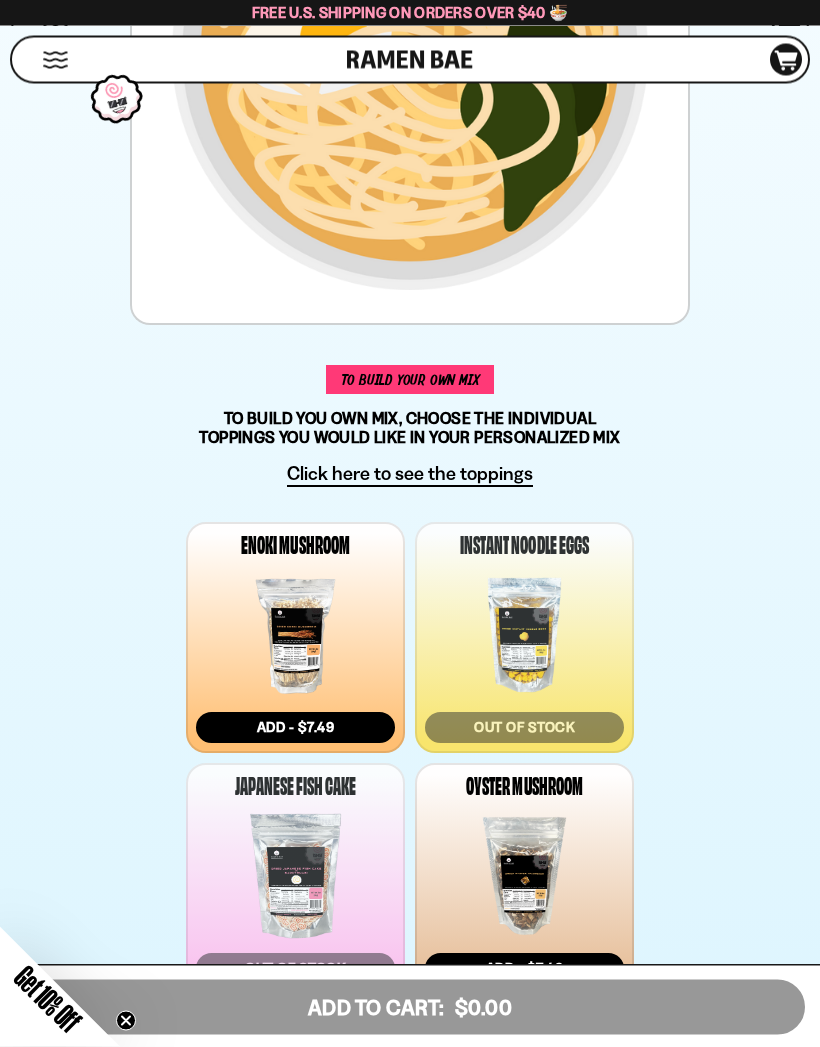 click at bounding box center [55, 60] 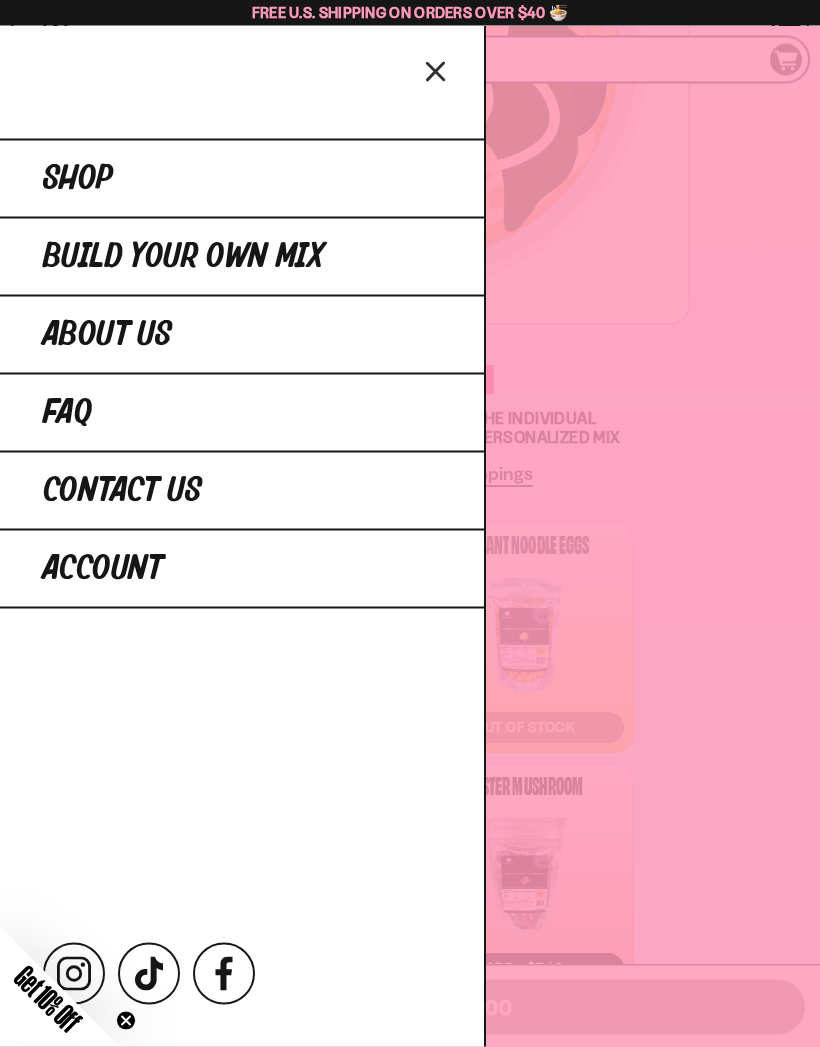 scroll, scrollTop: 528, scrollLeft: 0, axis: vertical 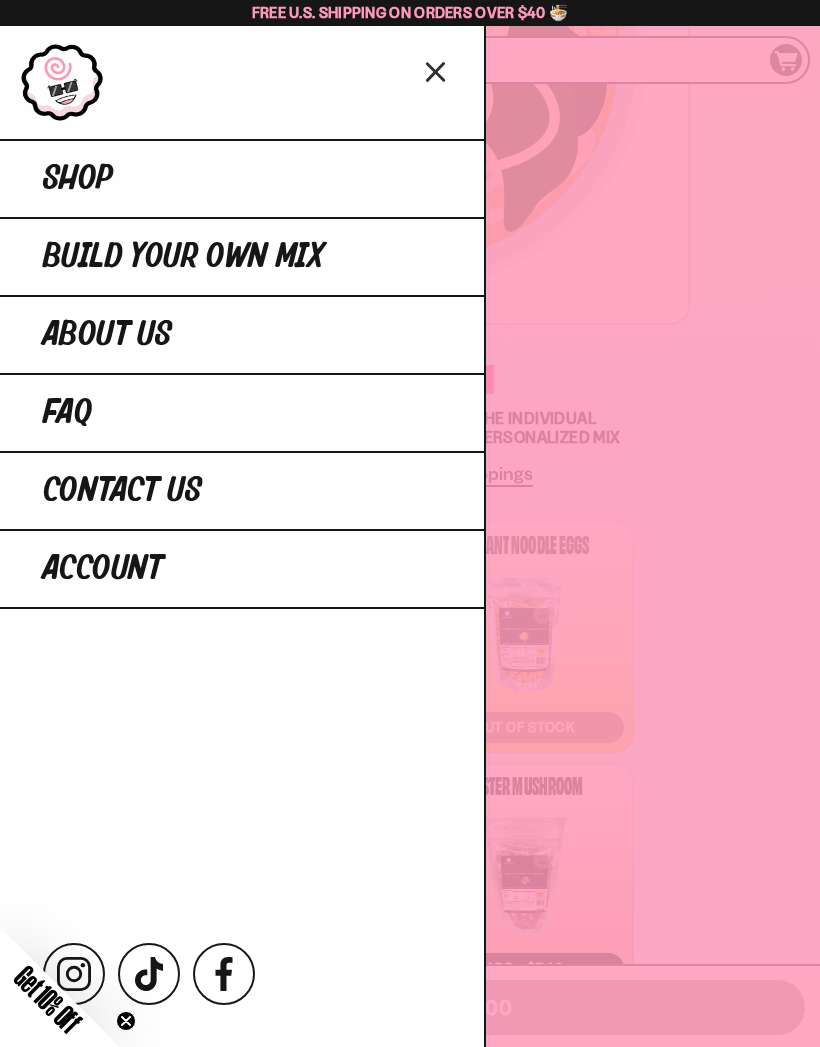 click on "Shop" at bounding box center [242, 178] 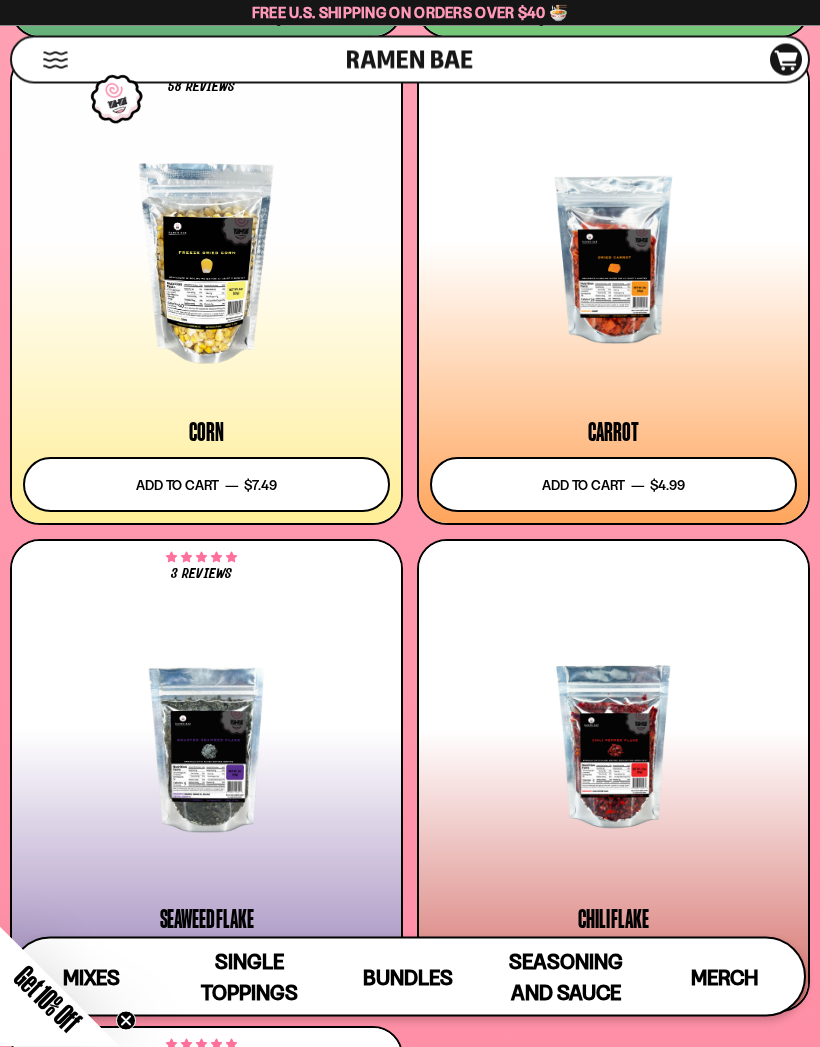 scroll, scrollTop: 6049, scrollLeft: 0, axis: vertical 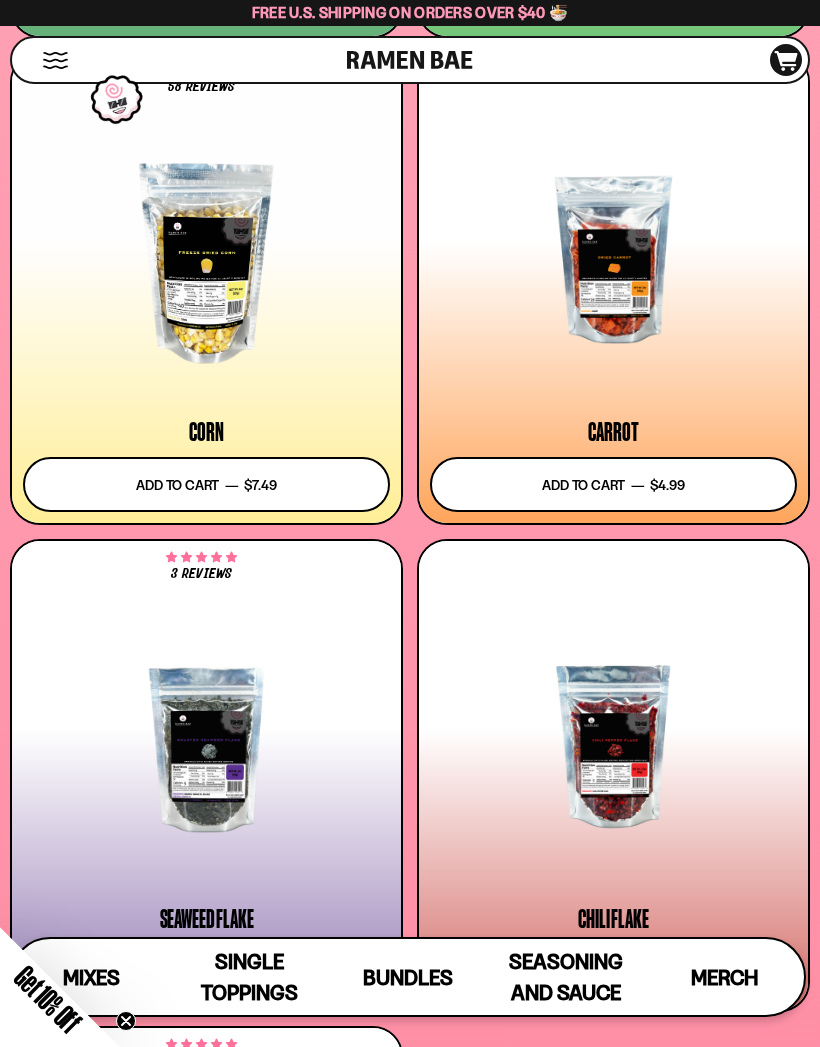 click at bounding box center (613, 746) 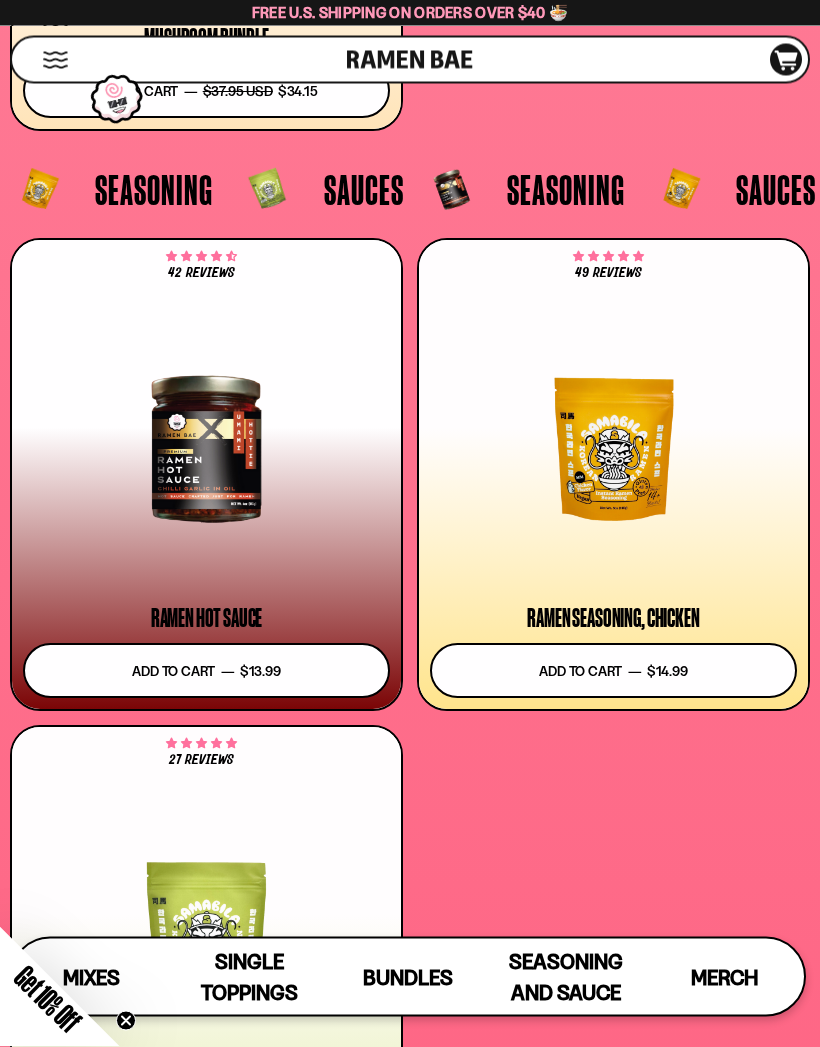 scroll, scrollTop: 8478, scrollLeft: 0, axis: vertical 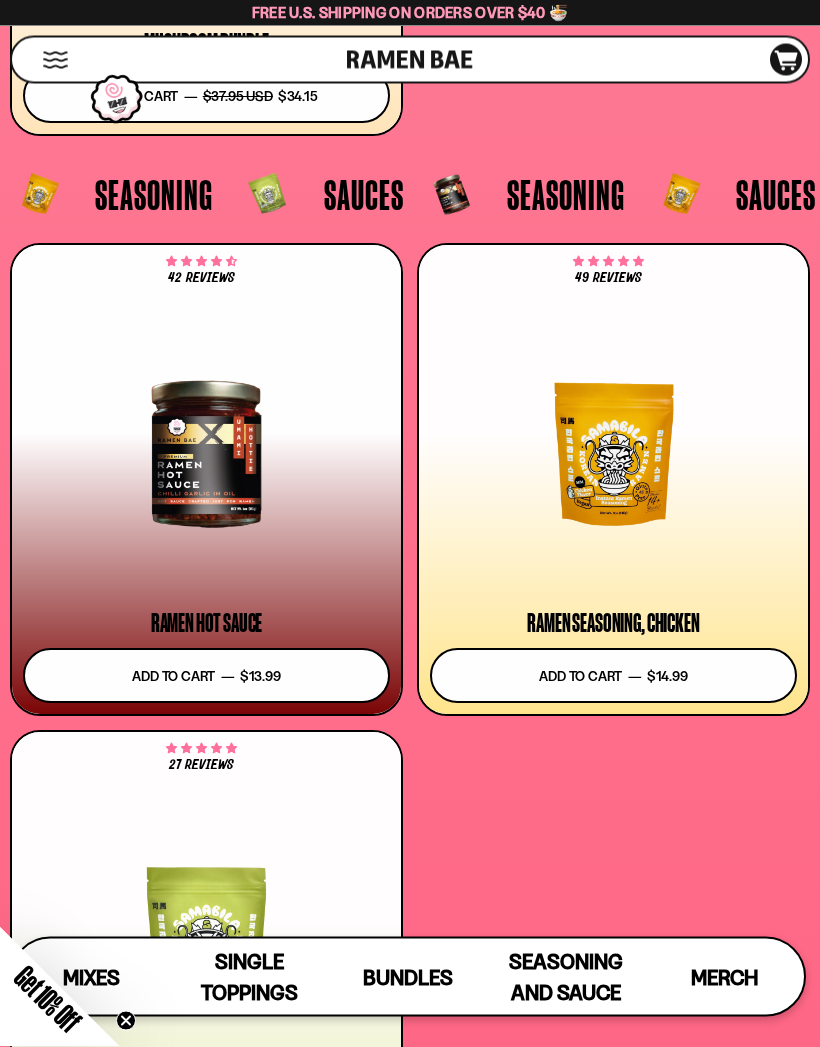 click at bounding box center (613, 454) 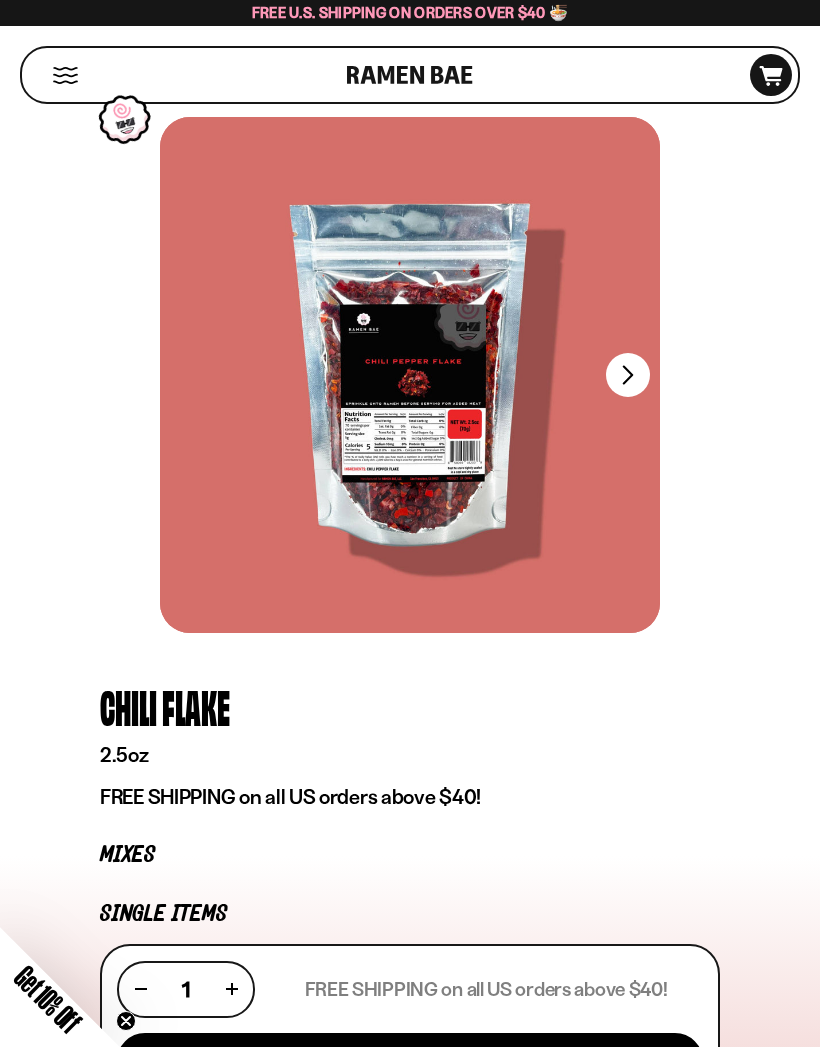 scroll, scrollTop: 0, scrollLeft: 0, axis: both 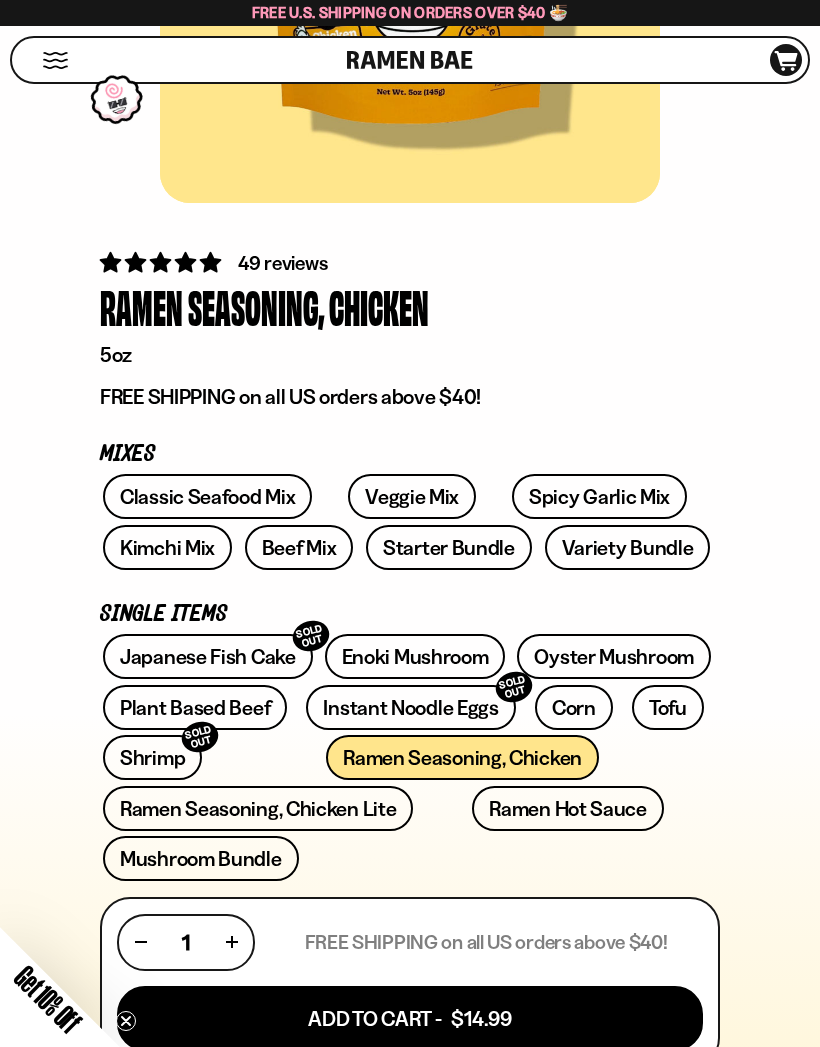click on "Veggie Mix" at bounding box center [412, 496] 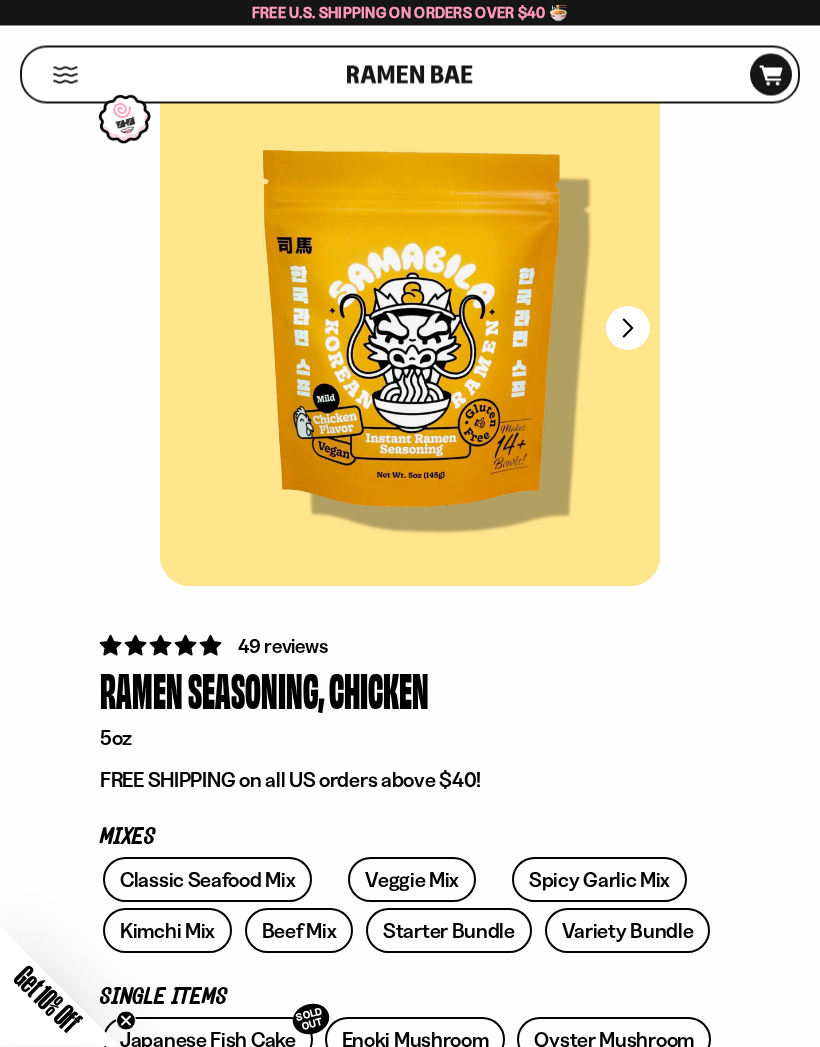 scroll, scrollTop: 0, scrollLeft: 0, axis: both 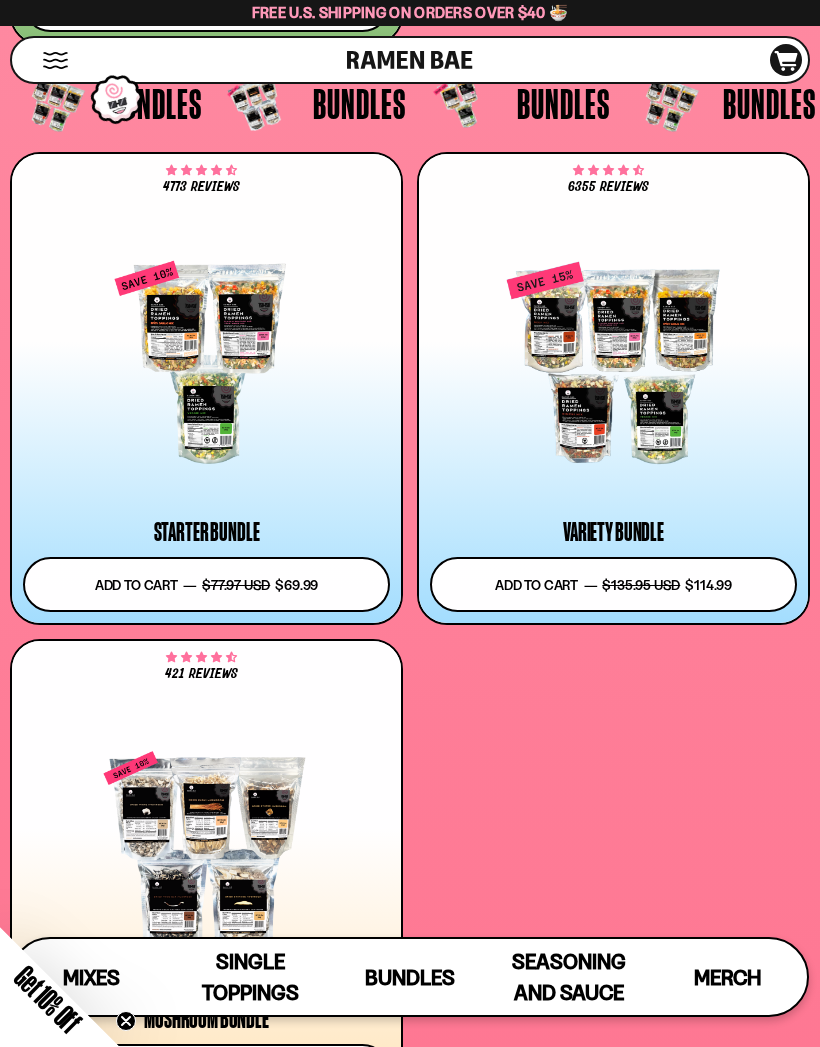 click at bounding box center [206, 362] 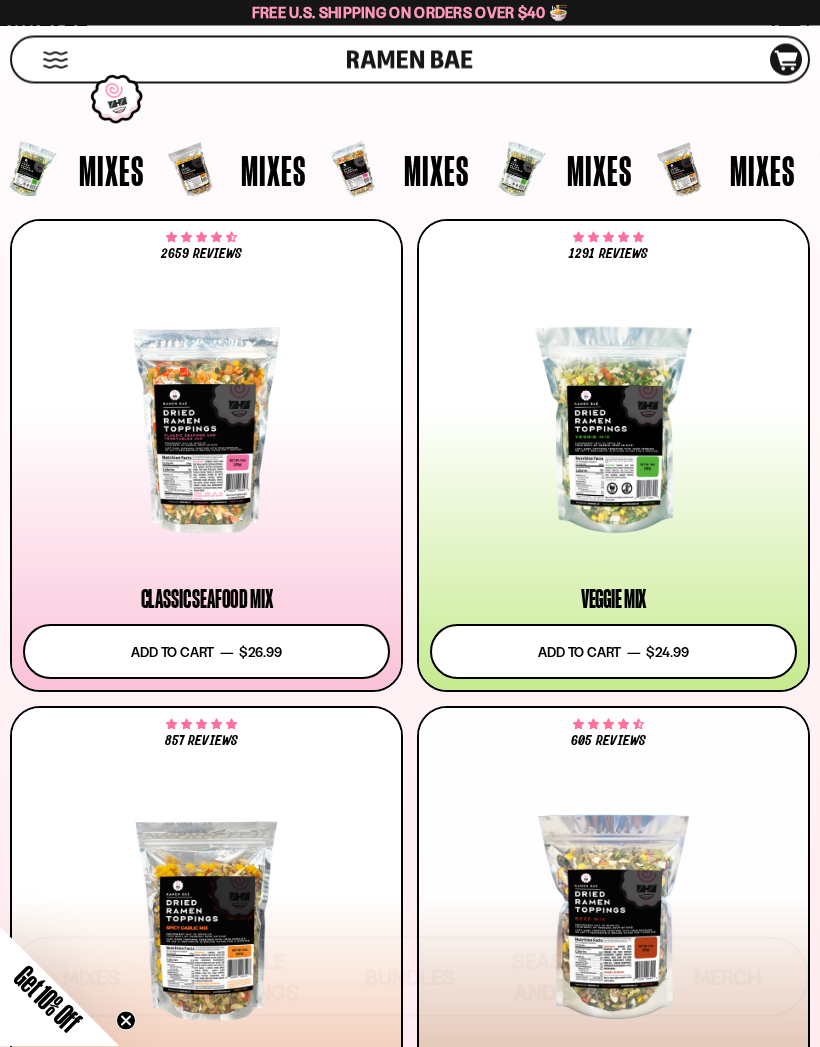 scroll, scrollTop: 423, scrollLeft: 0, axis: vertical 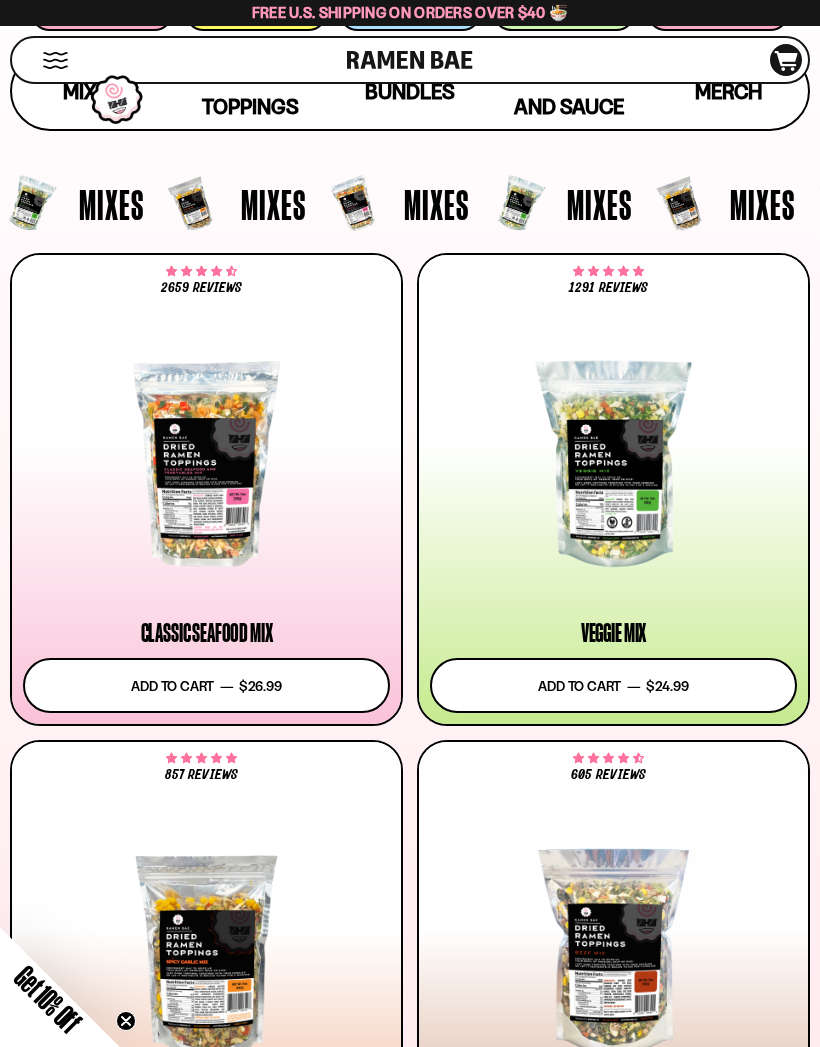 click on "Add to cart
Add
—
Regular price
$24.99
Regular price
Sale price
$24.99
Unit price
/
per" at bounding box center (613, 685) 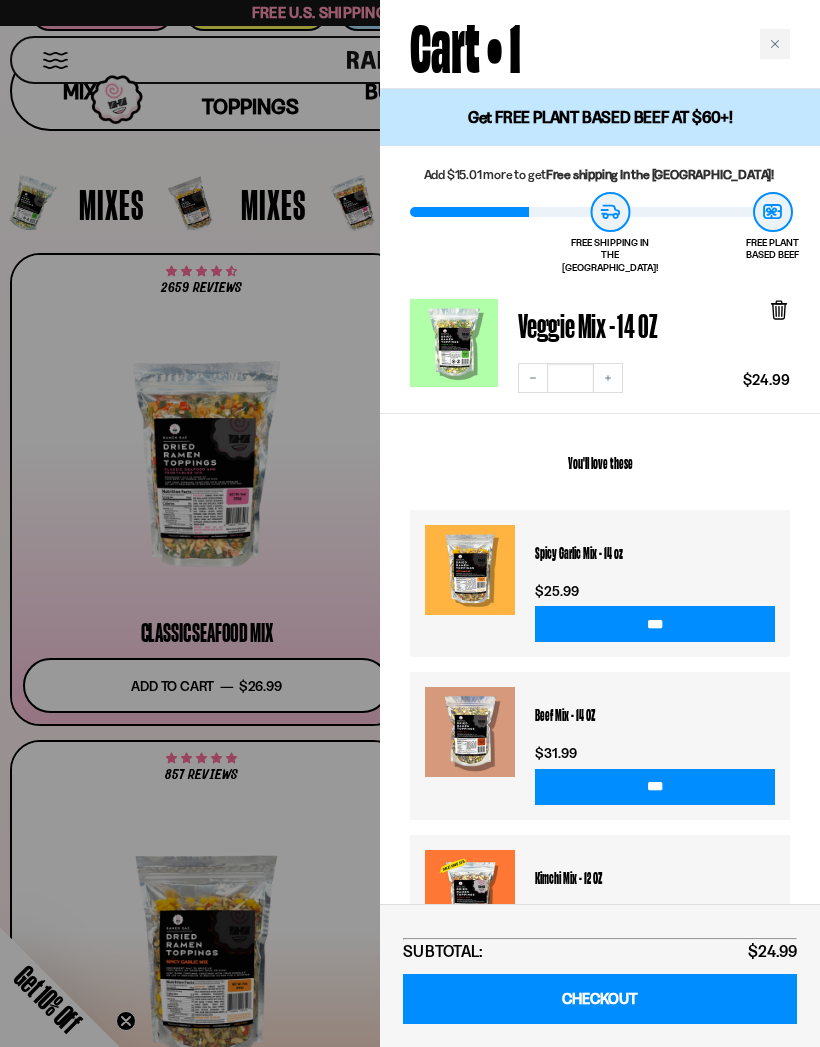 click 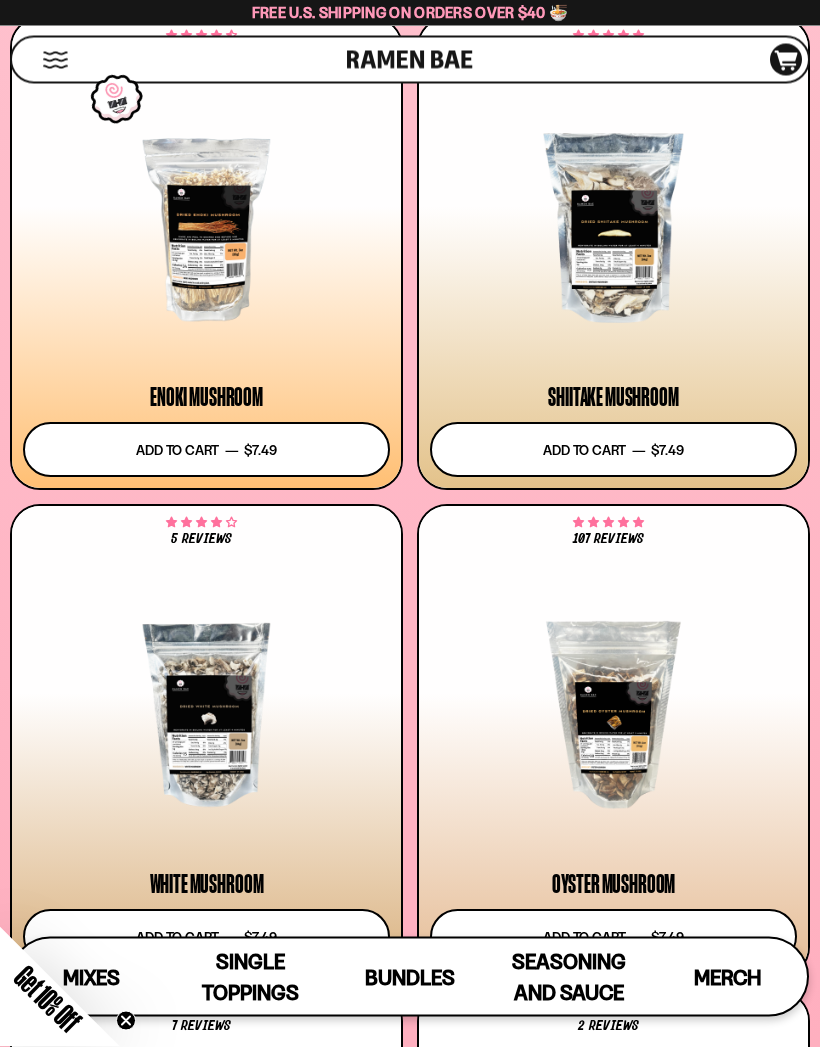 scroll, scrollTop: 4136, scrollLeft: 0, axis: vertical 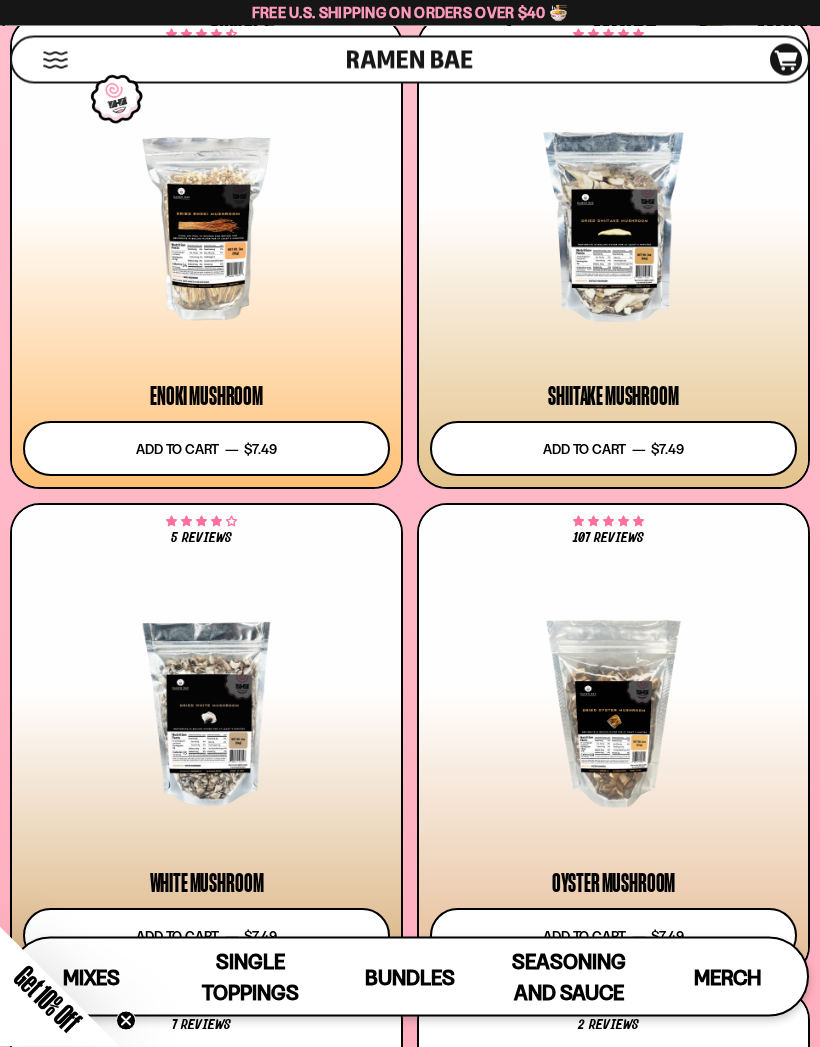click on "Add to cart
Add
—
Regular price
$7.49
Regular price
Sale price
$7.49
Unit price
/
per" at bounding box center [613, 449] 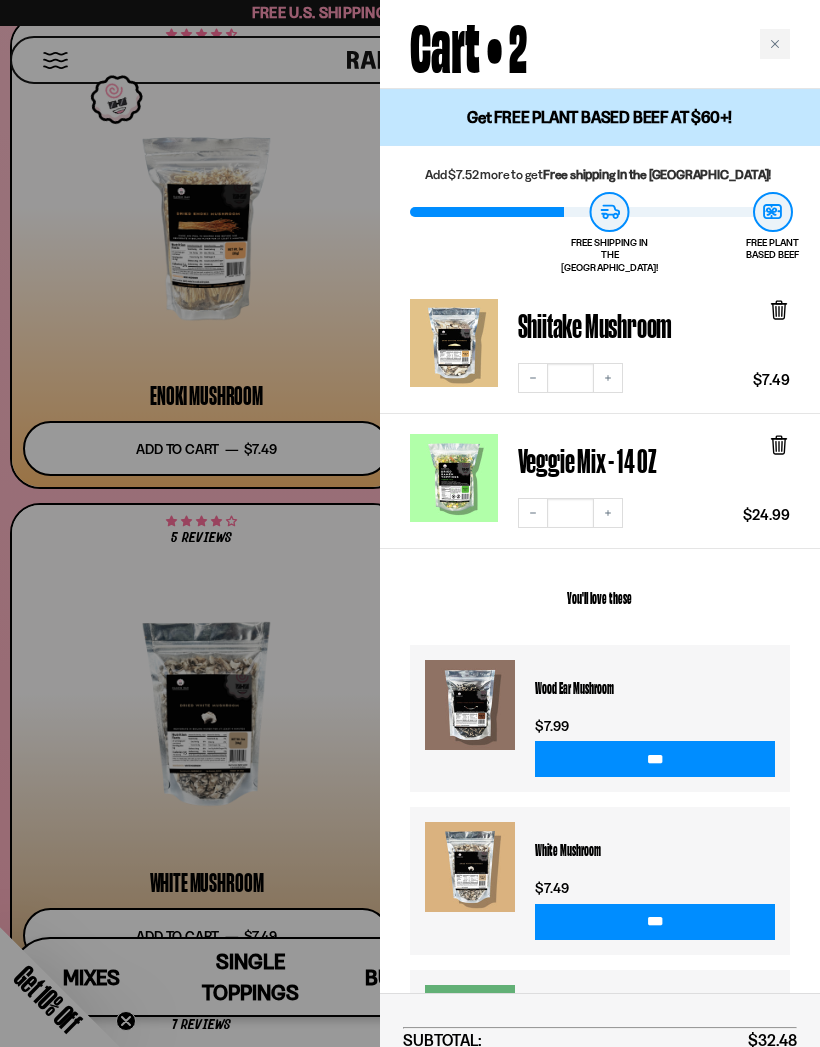 click at bounding box center (775, 44) 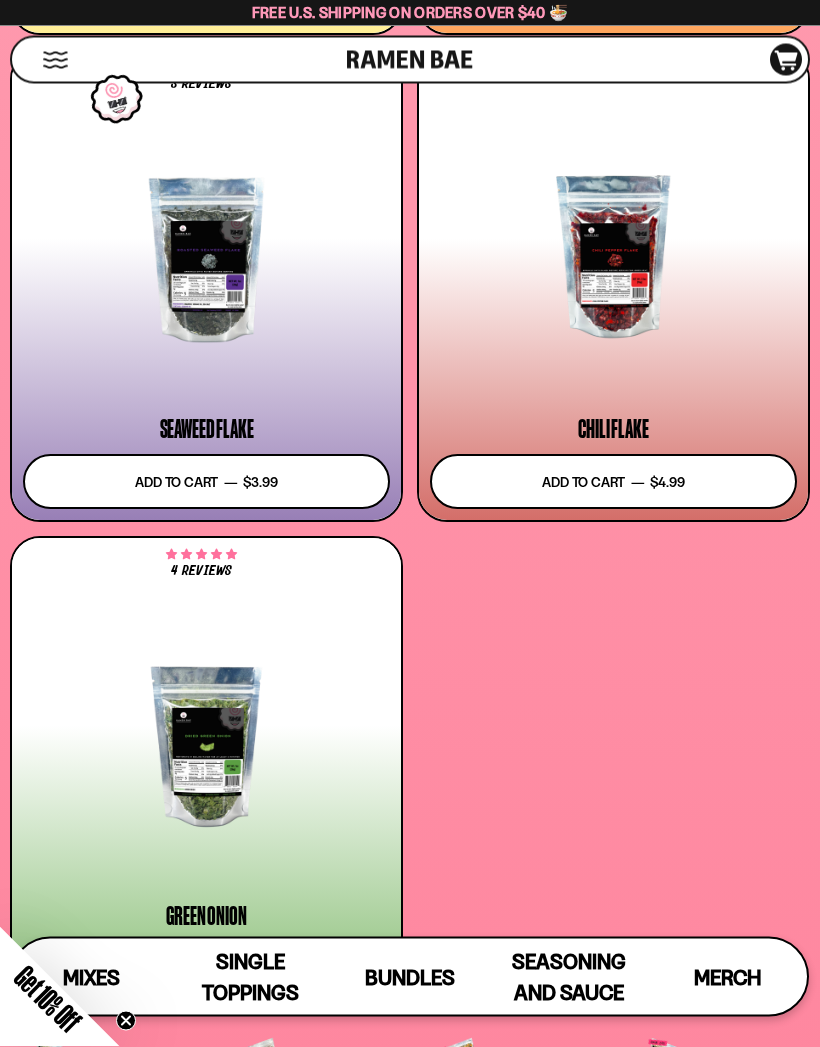 scroll, scrollTop: 6542, scrollLeft: 0, axis: vertical 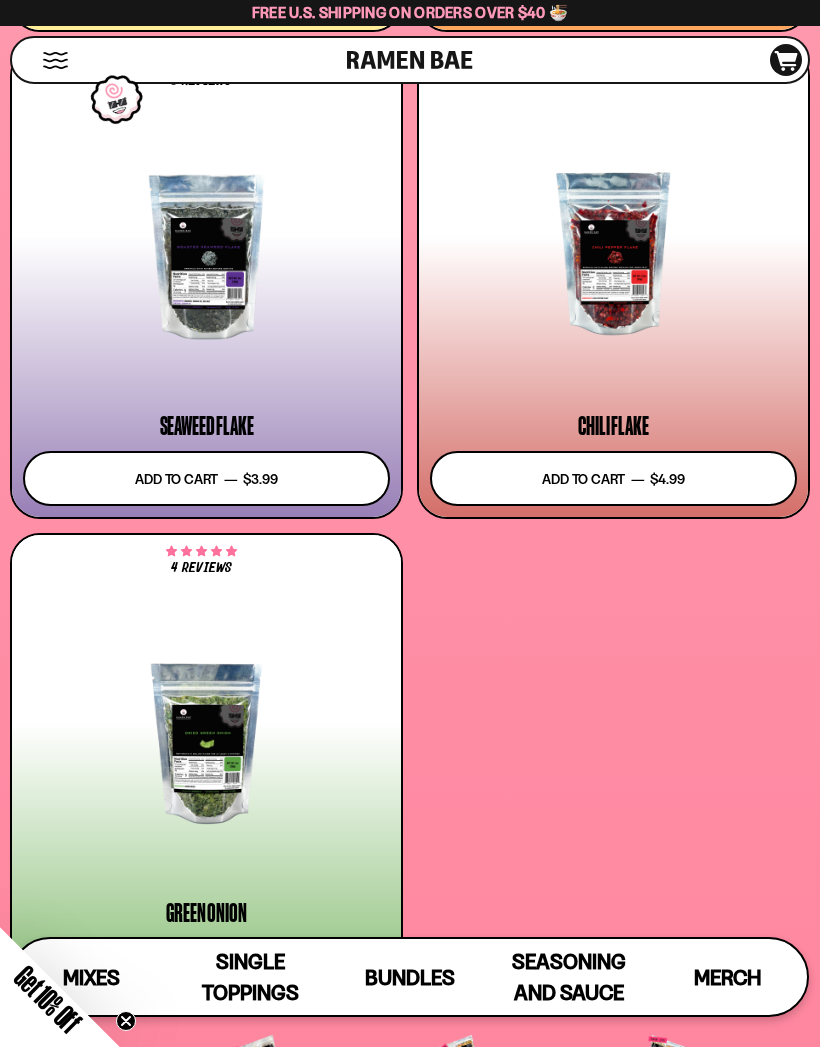 click on "Add to cart
Add
—
Regular price
$3.49
Regular price
Sale price
$3.49
Unit price
/
per" at bounding box center [206, 965] 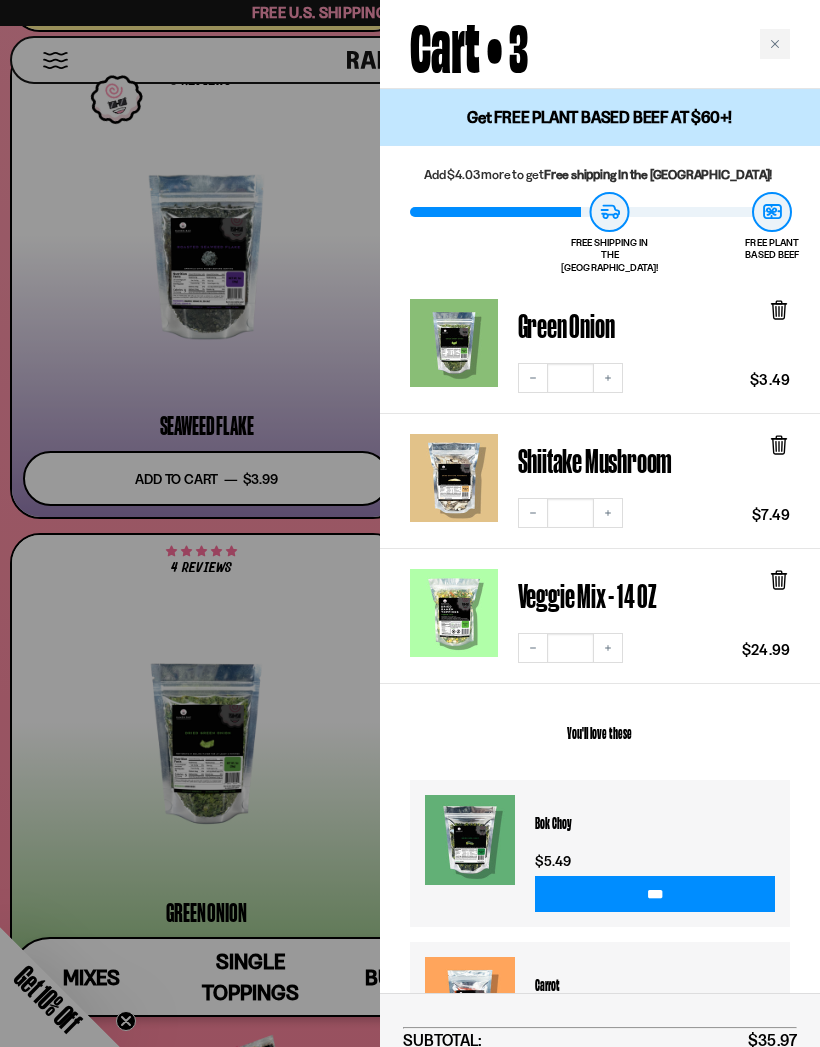 click at bounding box center (775, 44) 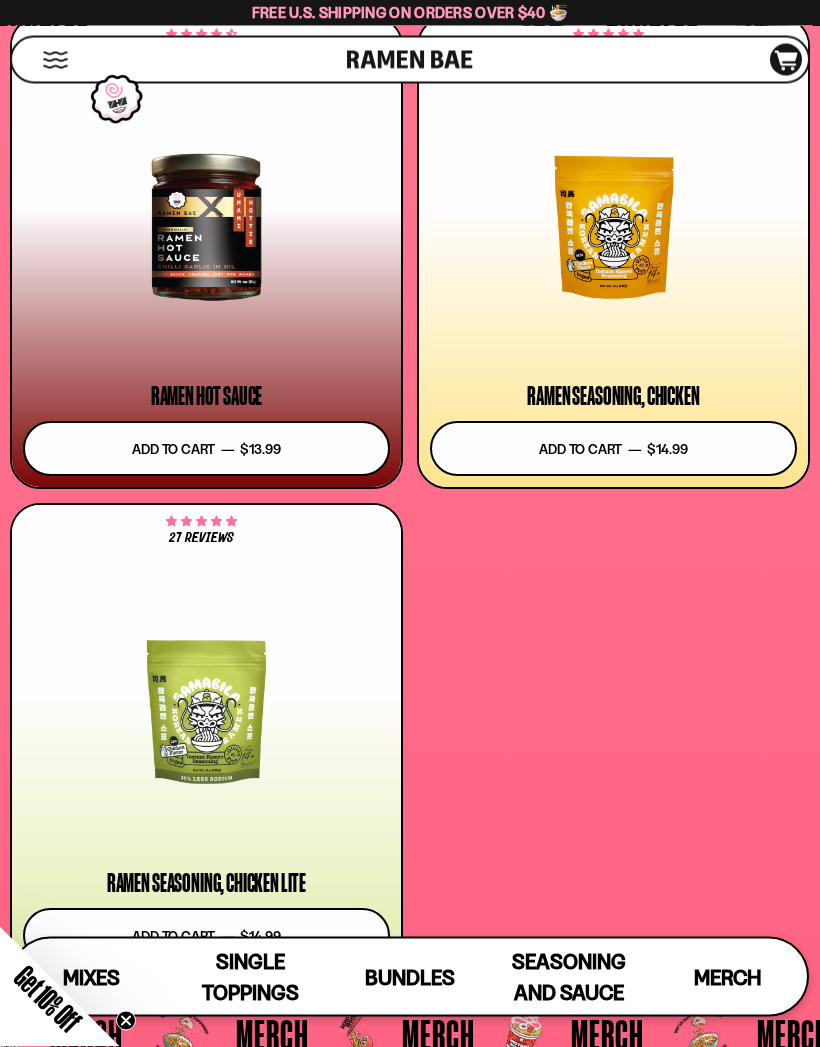 scroll, scrollTop: 8706, scrollLeft: 0, axis: vertical 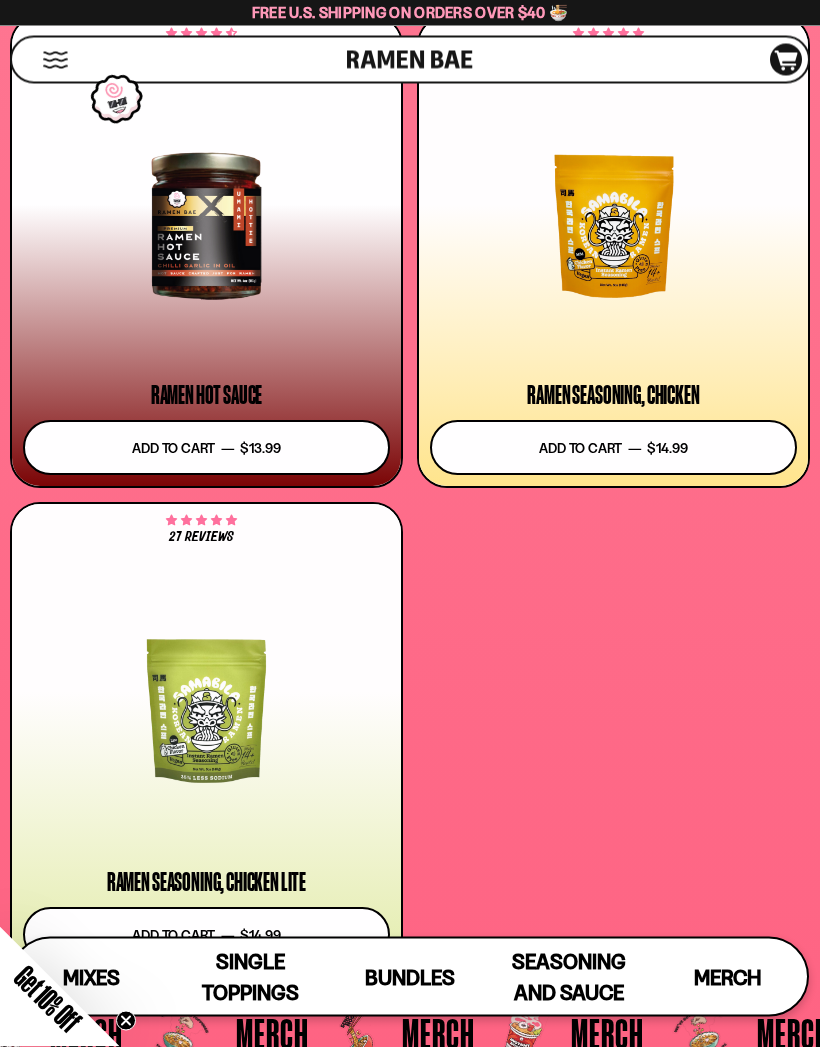 click on "Add to cart
Add
—
Regular price
$14.99
Regular price
Sale price
$14.99
Unit price
/
per" at bounding box center (613, 448) 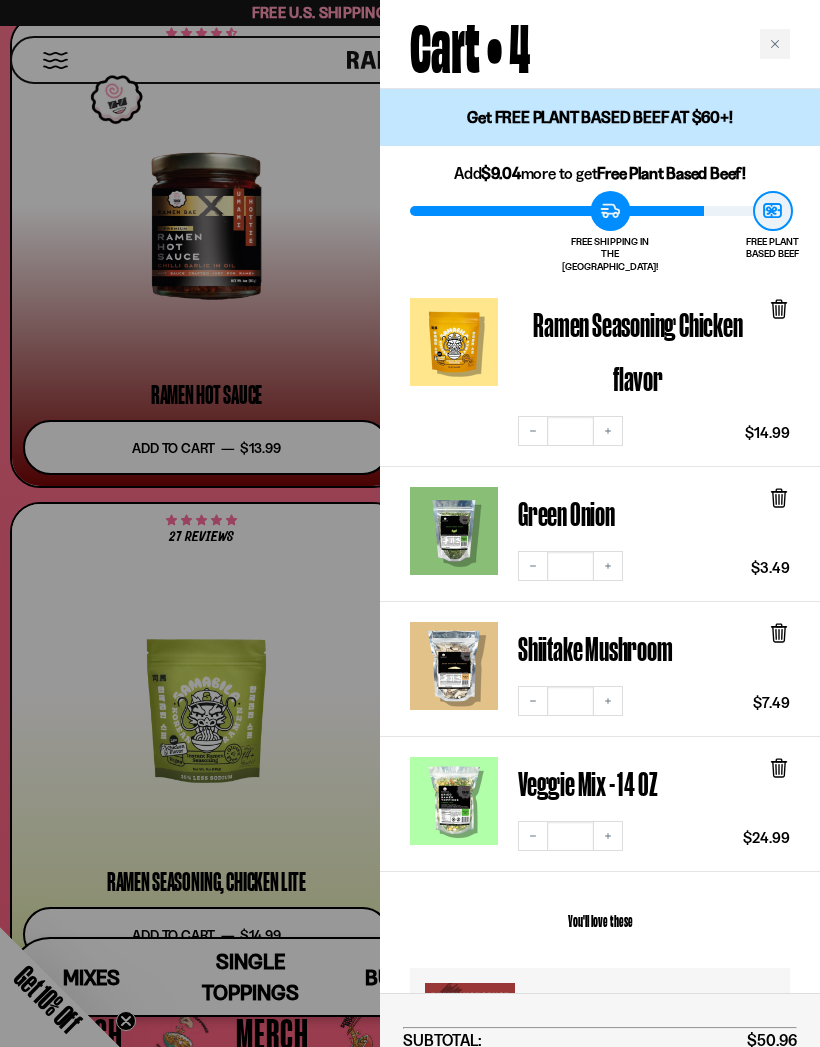 click on "Cart • 4" at bounding box center (600, 44) 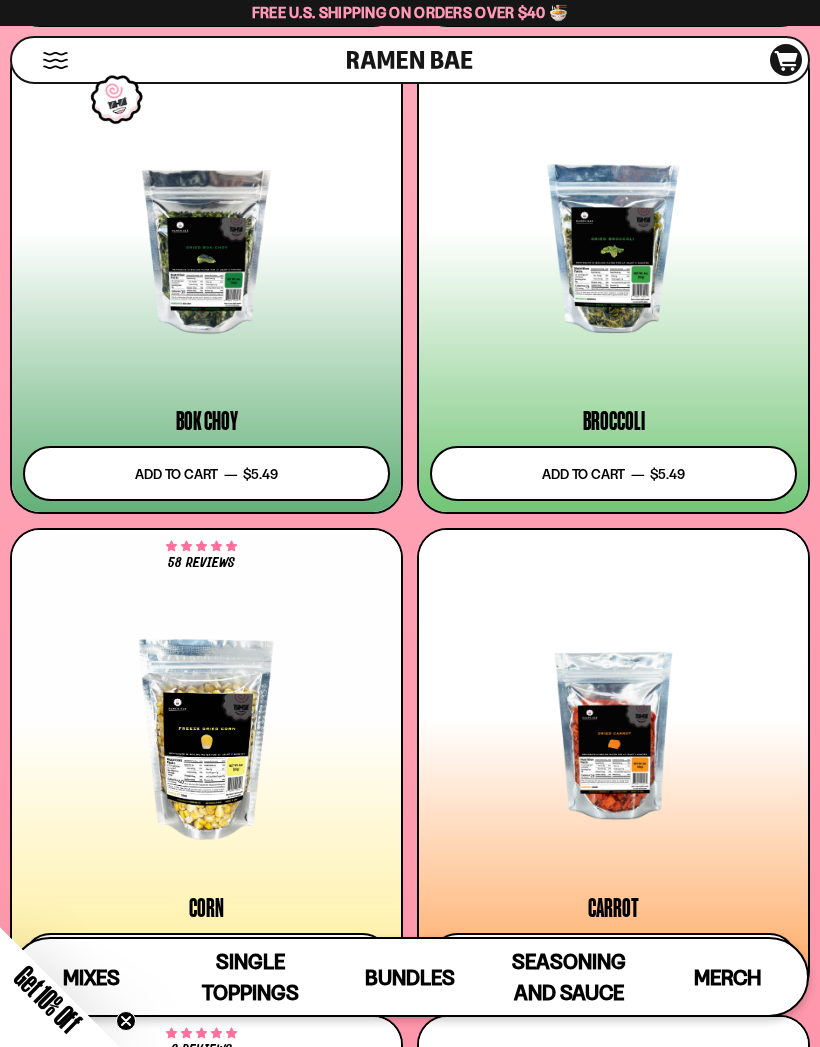 scroll, scrollTop: 5572, scrollLeft: 0, axis: vertical 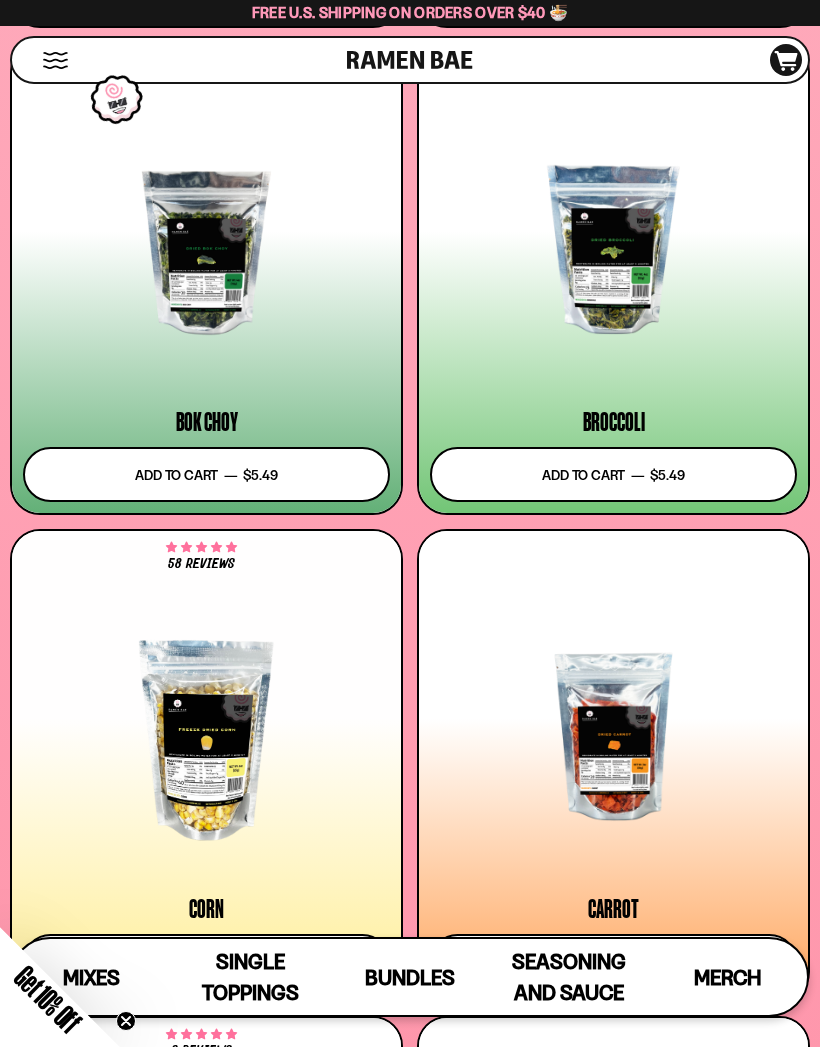 click on "Add to cart
Add
—
Regular price
$5.49
Regular price
Sale price
$5.49
Unit price
/
per" at bounding box center [206, 474] 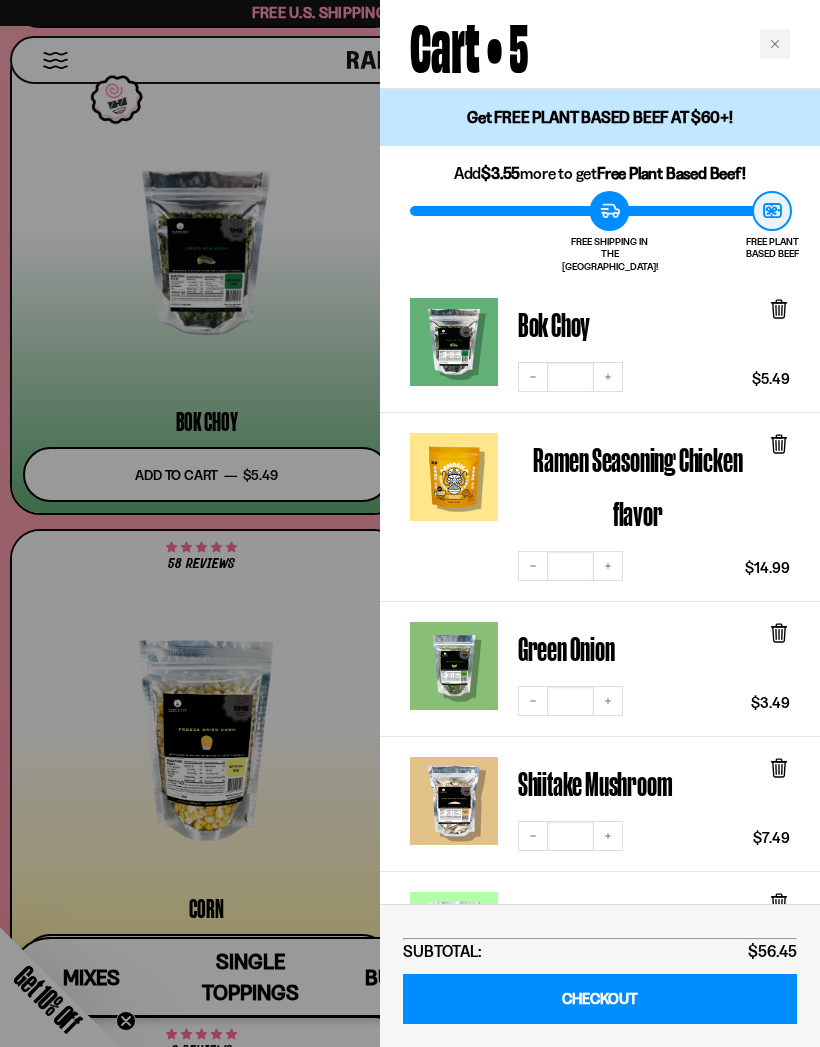 click at bounding box center (775, 44) 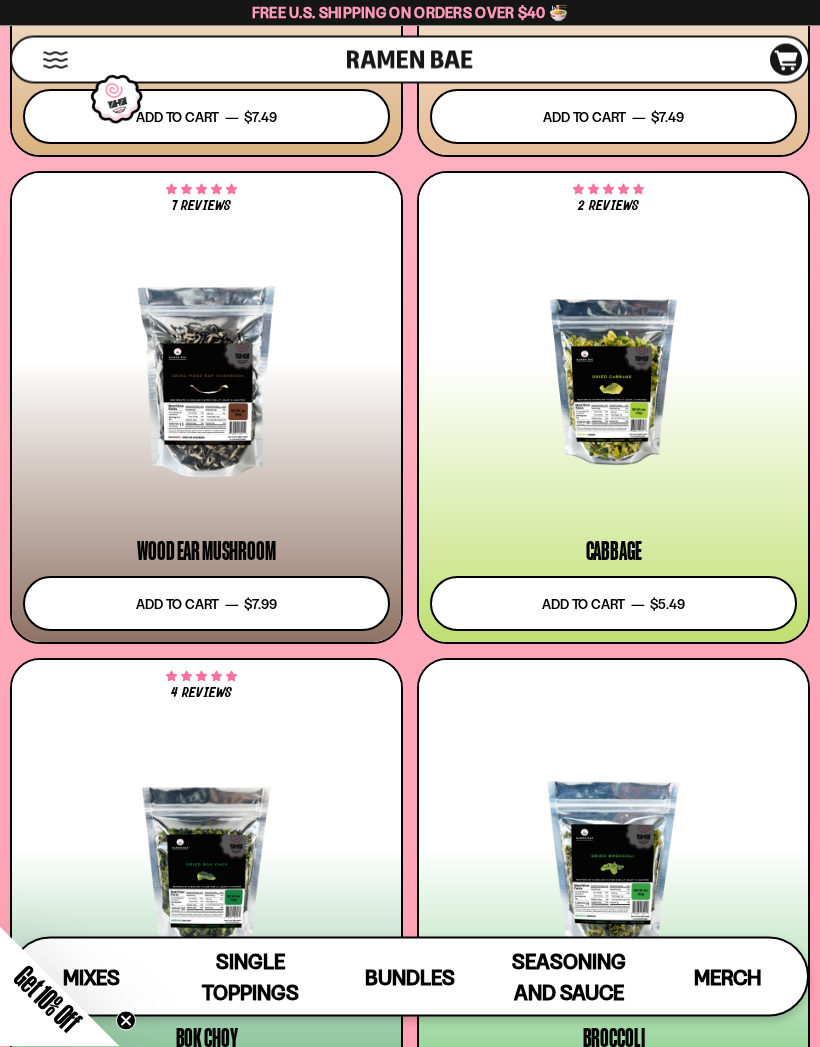 scroll, scrollTop: 4927, scrollLeft: 0, axis: vertical 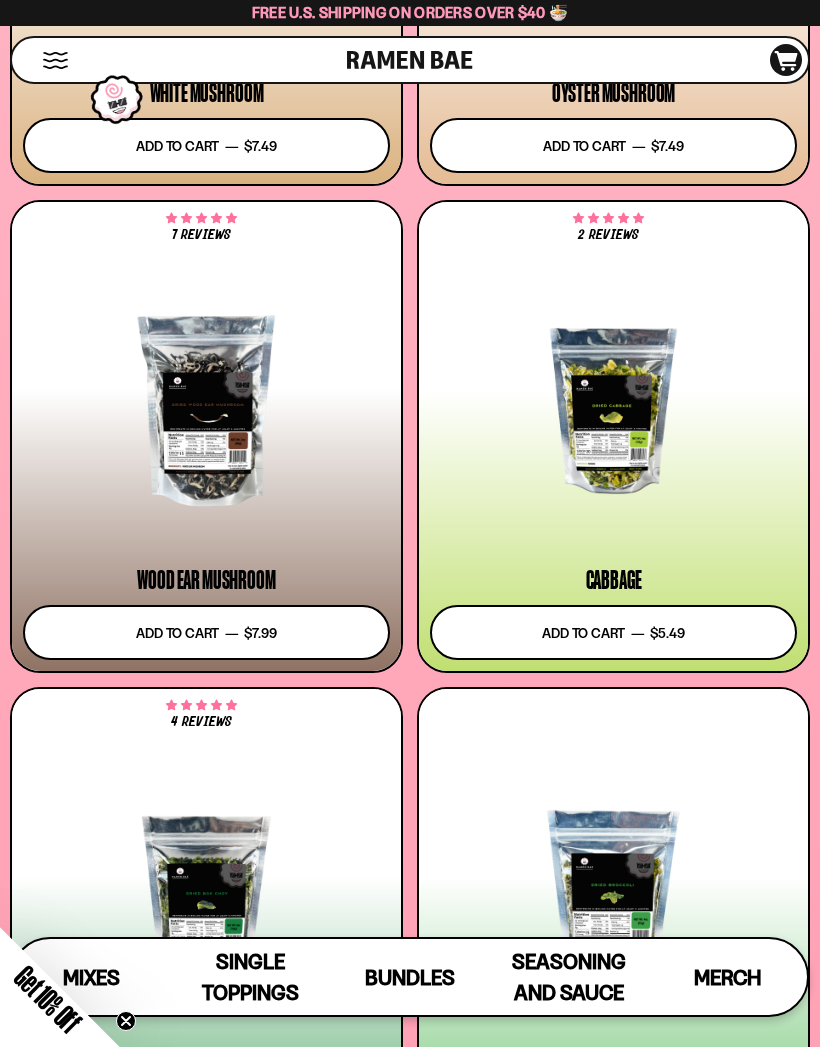 click on "Add to cart
Add
—
Regular price
$5.49
Regular price
Sale price
$5.49
Unit price
/
per" at bounding box center (613, 632) 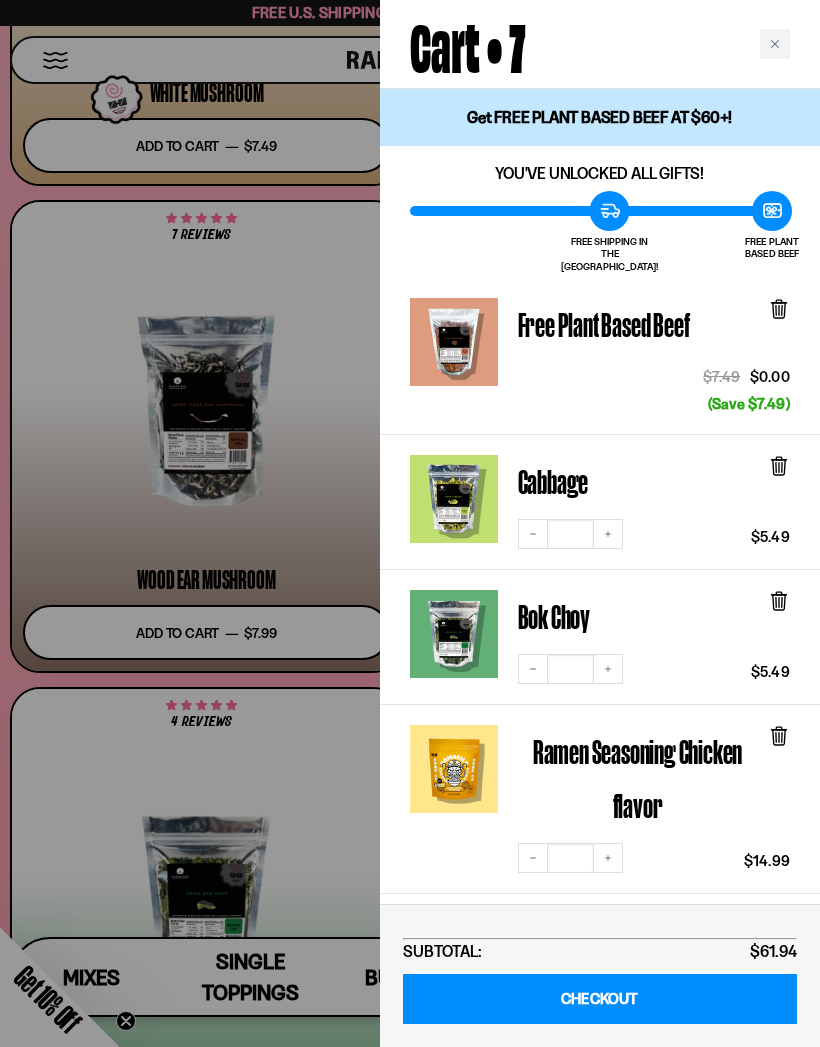 scroll, scrollTop: 0, scrollLeft: 0, axis: both 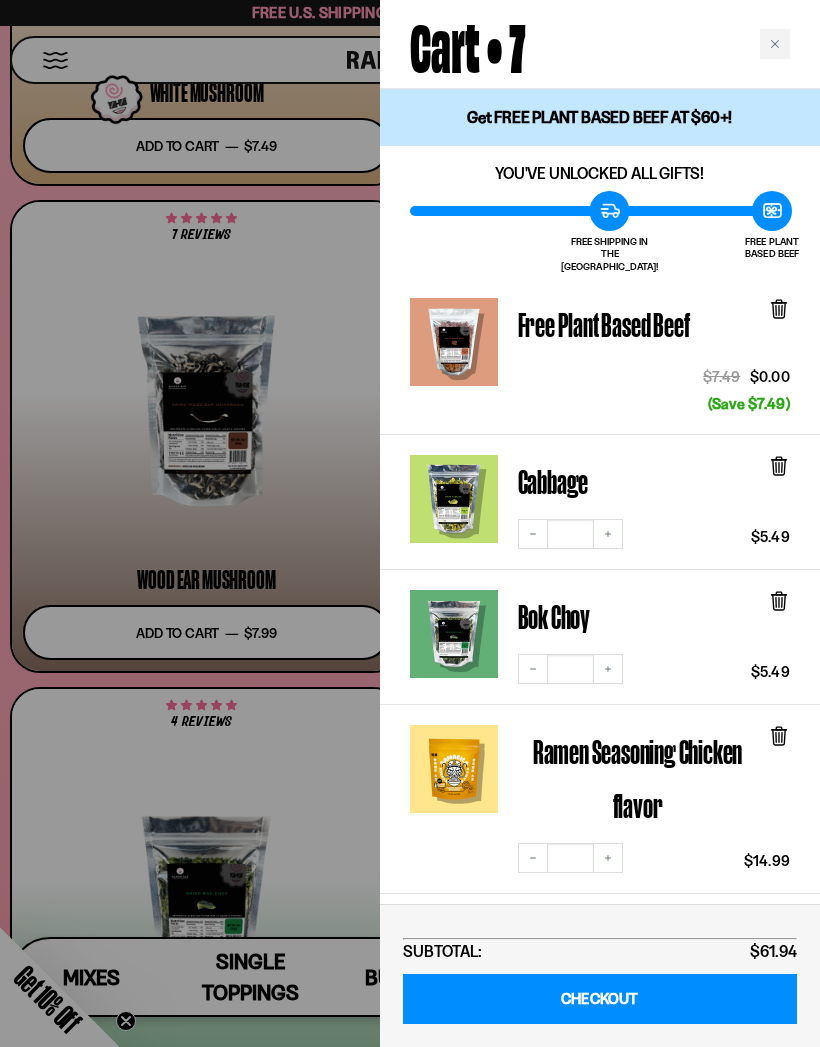 click at bounding box center (775, 44) 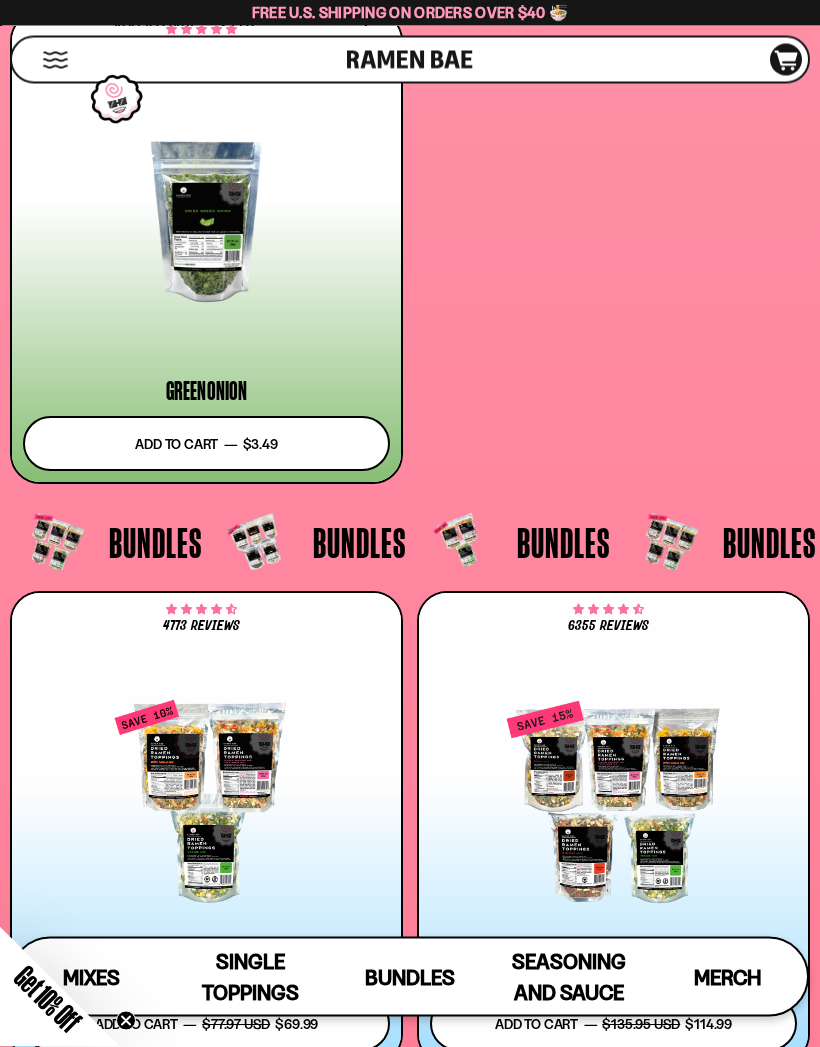 scroll, scrollTop: 7064, scrollLeft: 0, axis: vertical 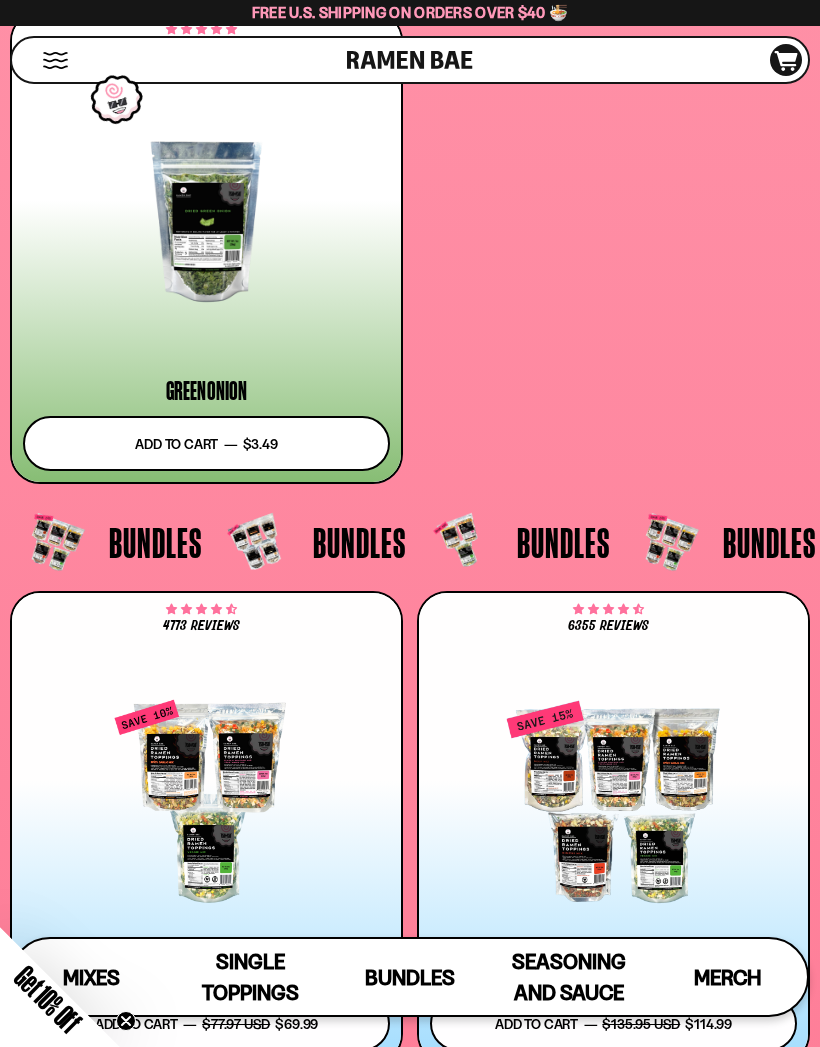 click on "Cart
D0381C2F-513E-4F90-8A41-6F0A75DCBAAA" at bounding box center [786, 60] 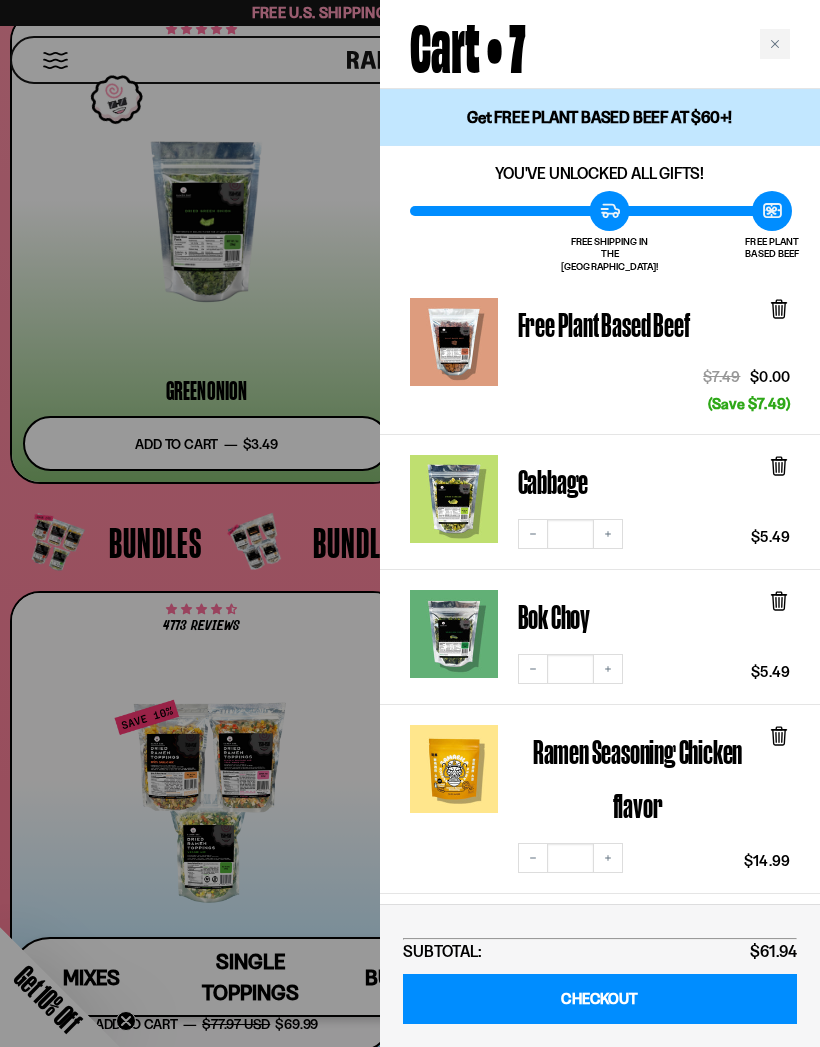 scroll, scrollTop: 0, scrollLeft: 0, axis: both 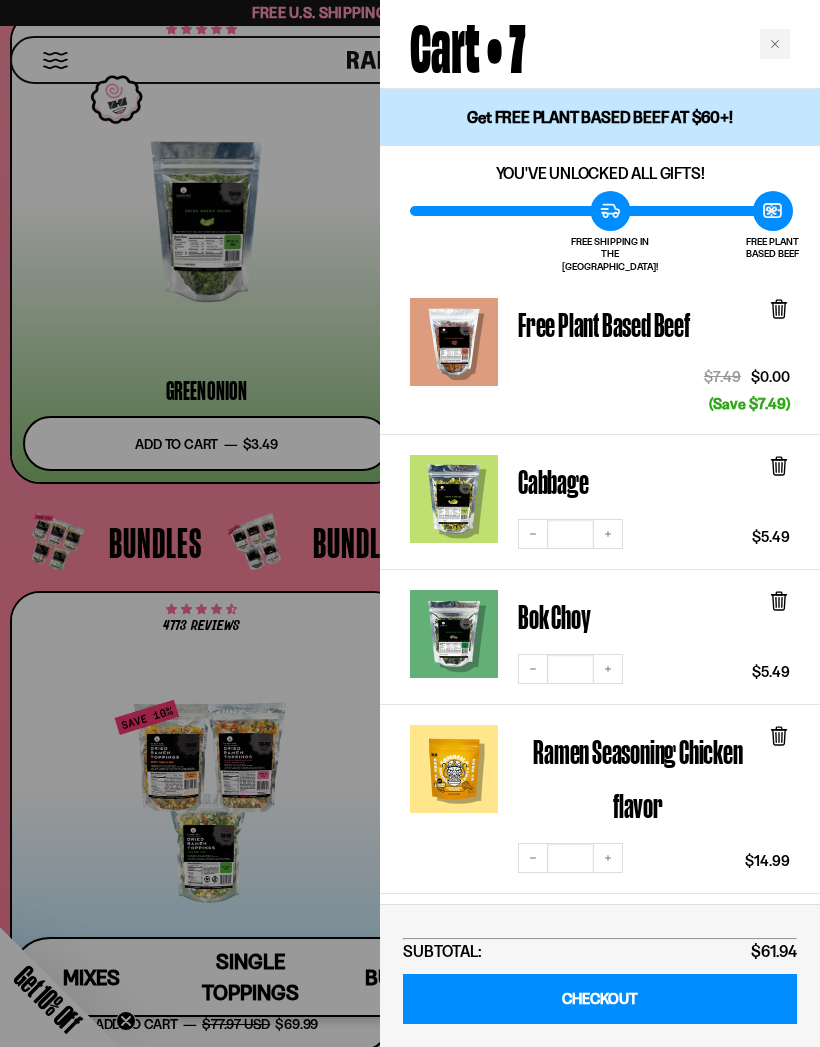 click at bounding box center [454, 499] 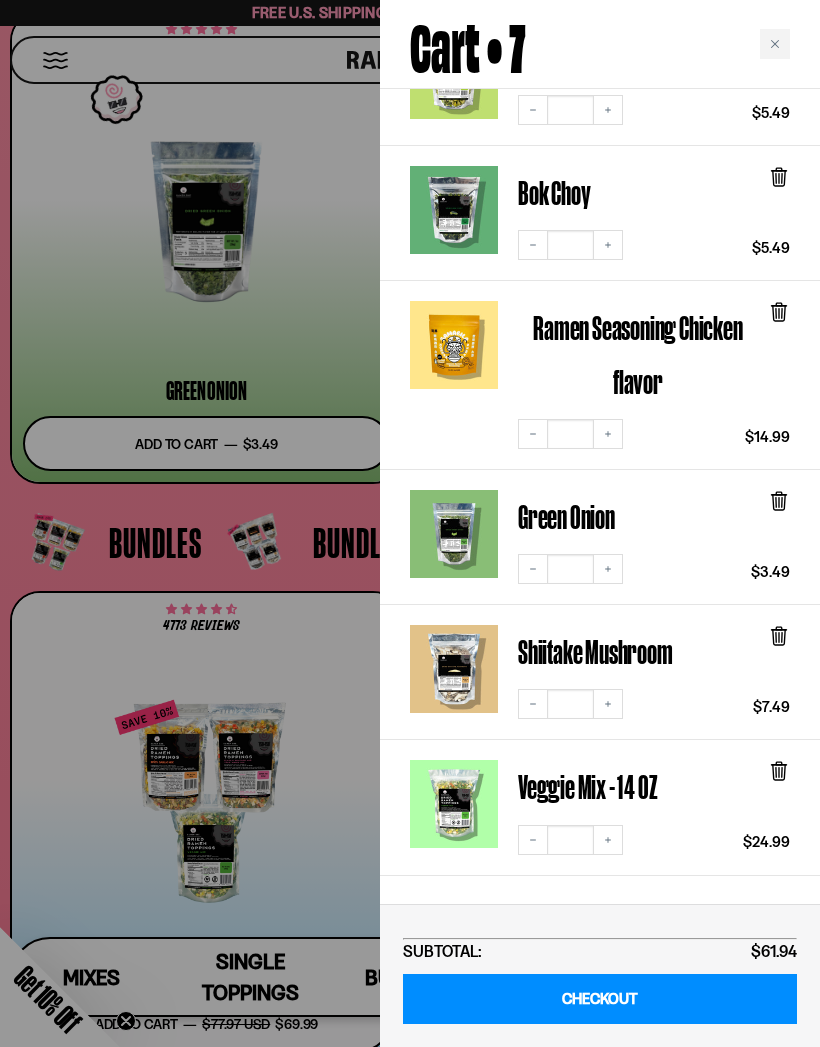 scroll, scrollTop: 426, scrollLeft: 0, axis: vertical 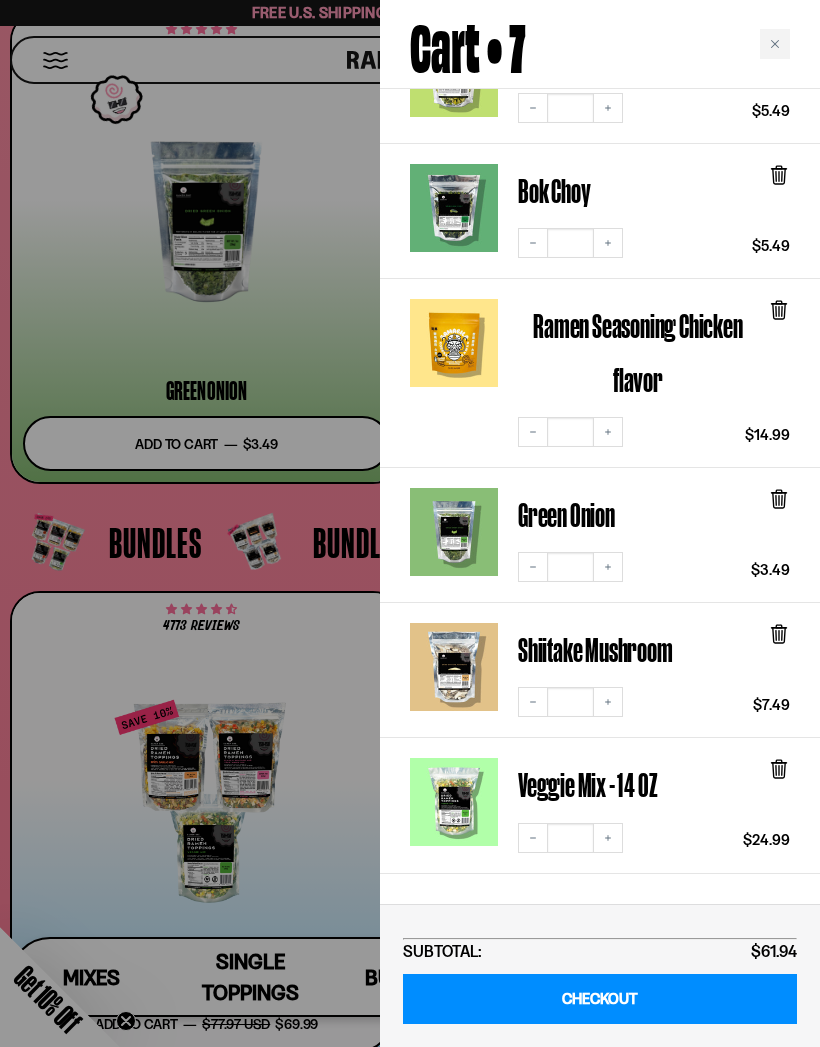 click on "Green Onion" at bounding box center [566, 515] 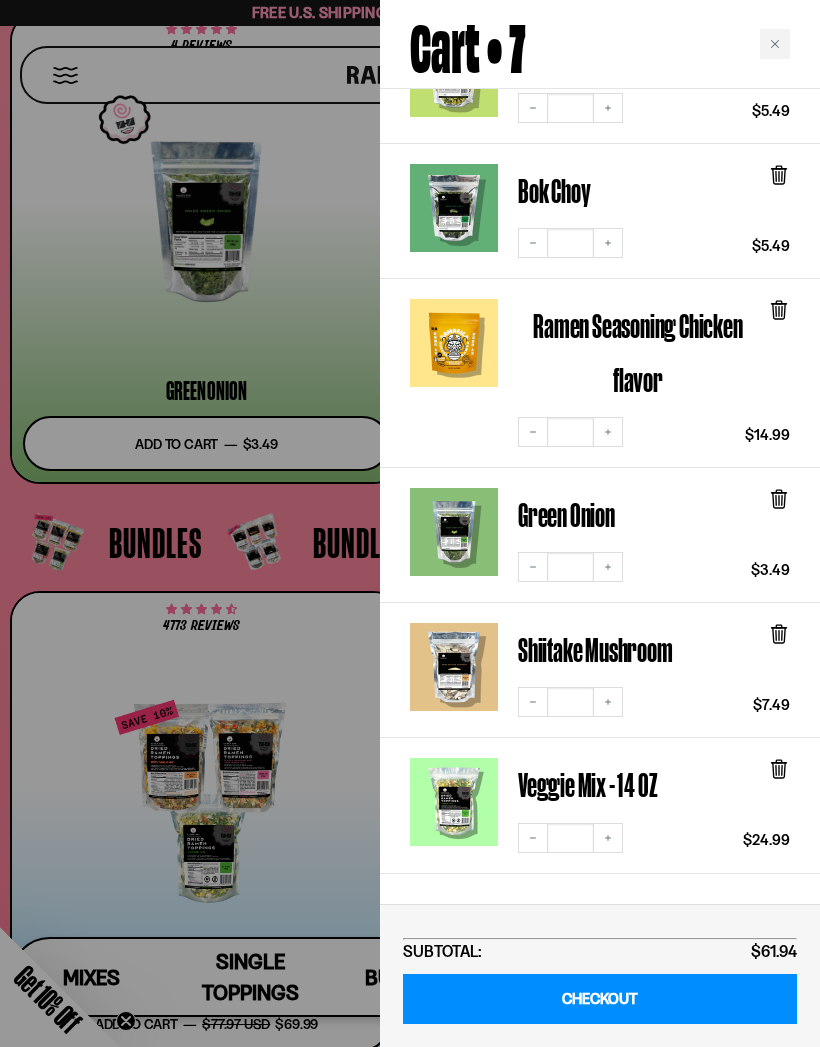 scroll, scrollTop: 7064, scrollLeft: 0, axis: vertical 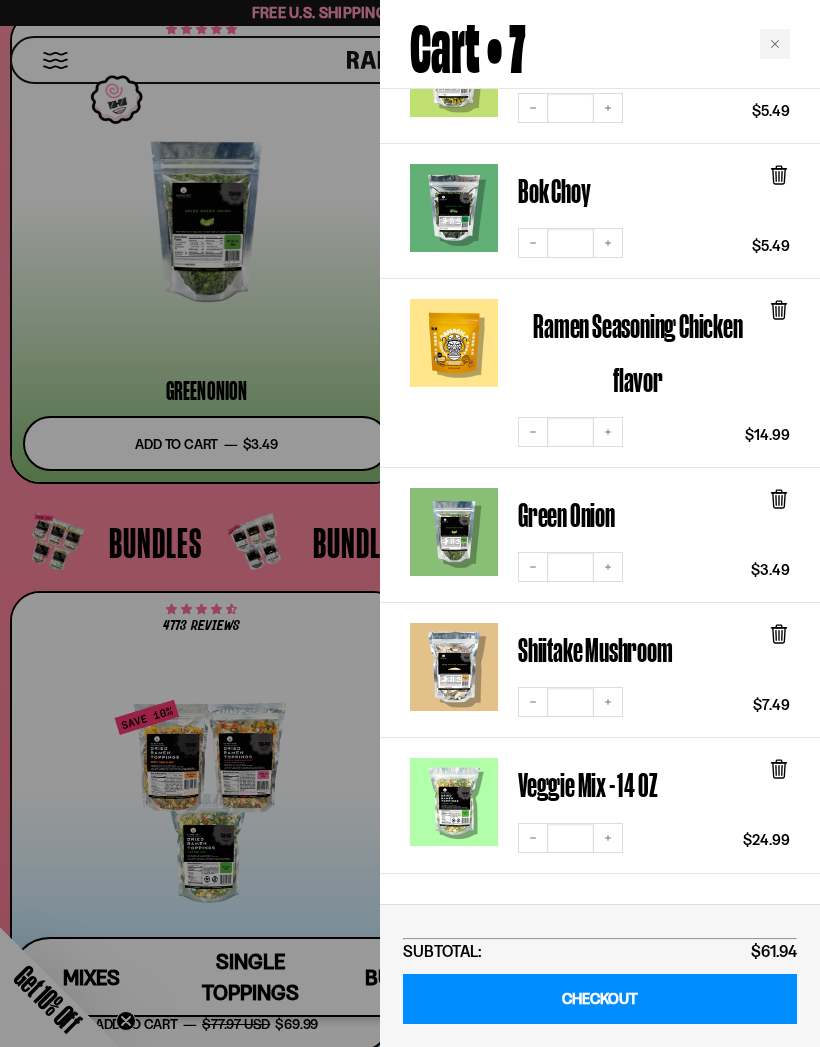 click on "Veggie Mix - 14 OZ" at bounding box center [587, 785] 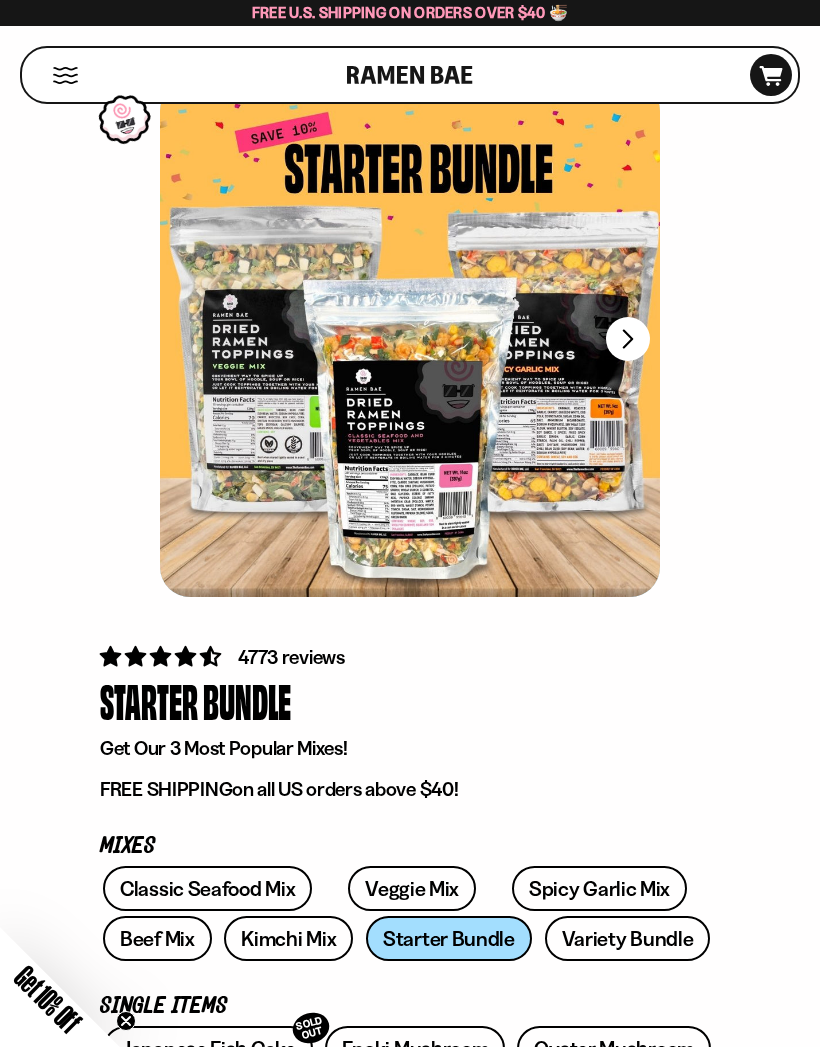 scroll, scrollTop: 73, scrollLeft: 0, axis: vertical 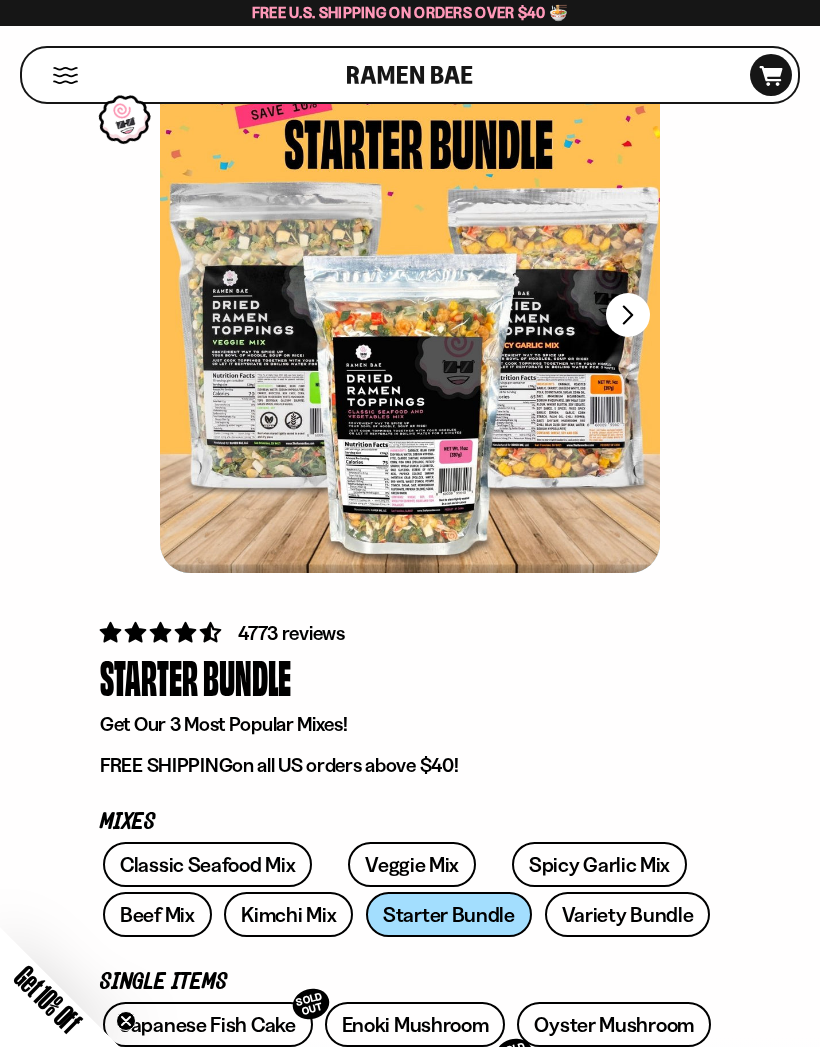 click on "4773 reviews
Starter   Bundle
Get Our 3 Most Popular Mixes! FREE SHIPPING  on all US orders above $40!
Mixes
Classic Seafood Mix
Veggie Mix
Spicy Garlic Mix
Single Items
1" at bounding box center [410, 1327] 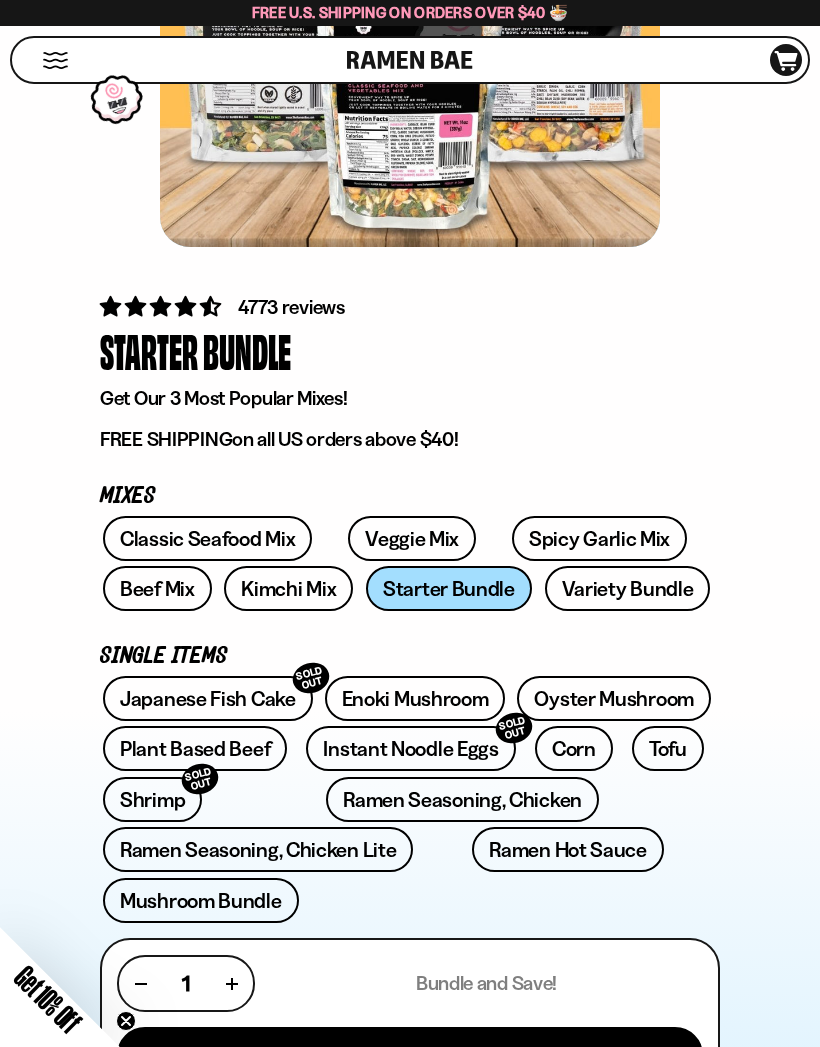 scroll, scrollTop: 393, scrollLeft: 0, axis: vertical 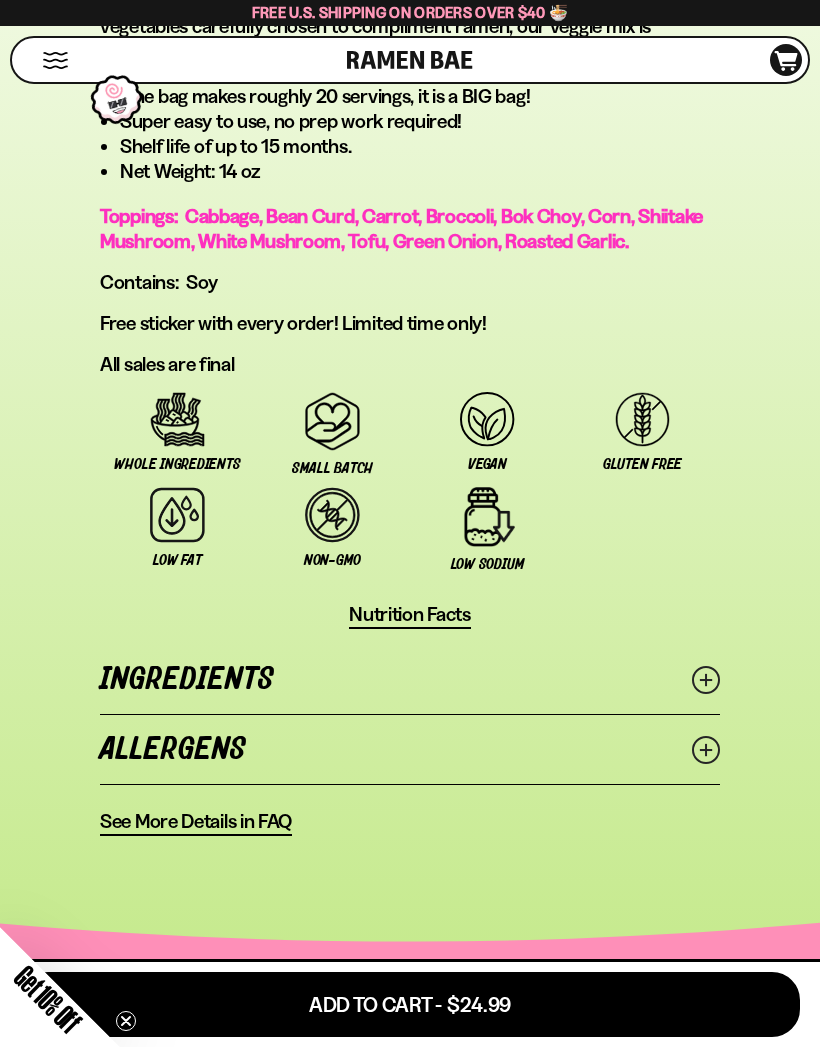 click 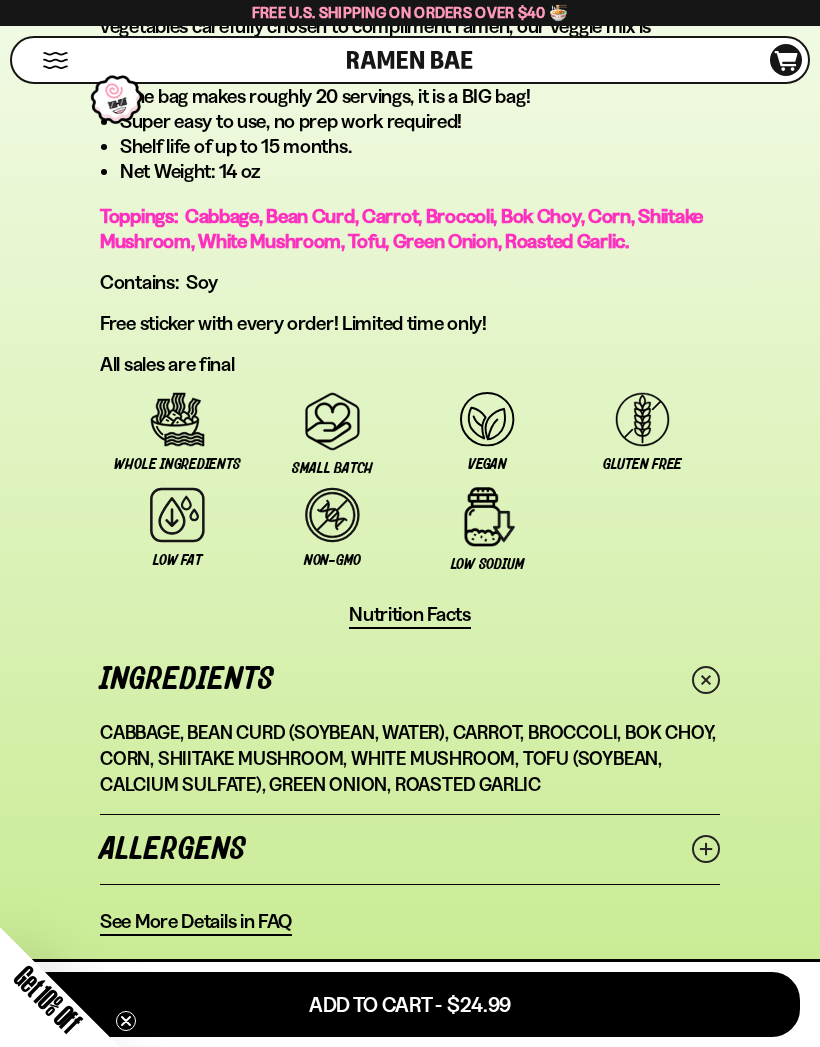 click on "Allergens" at bounding box center [410, 849] 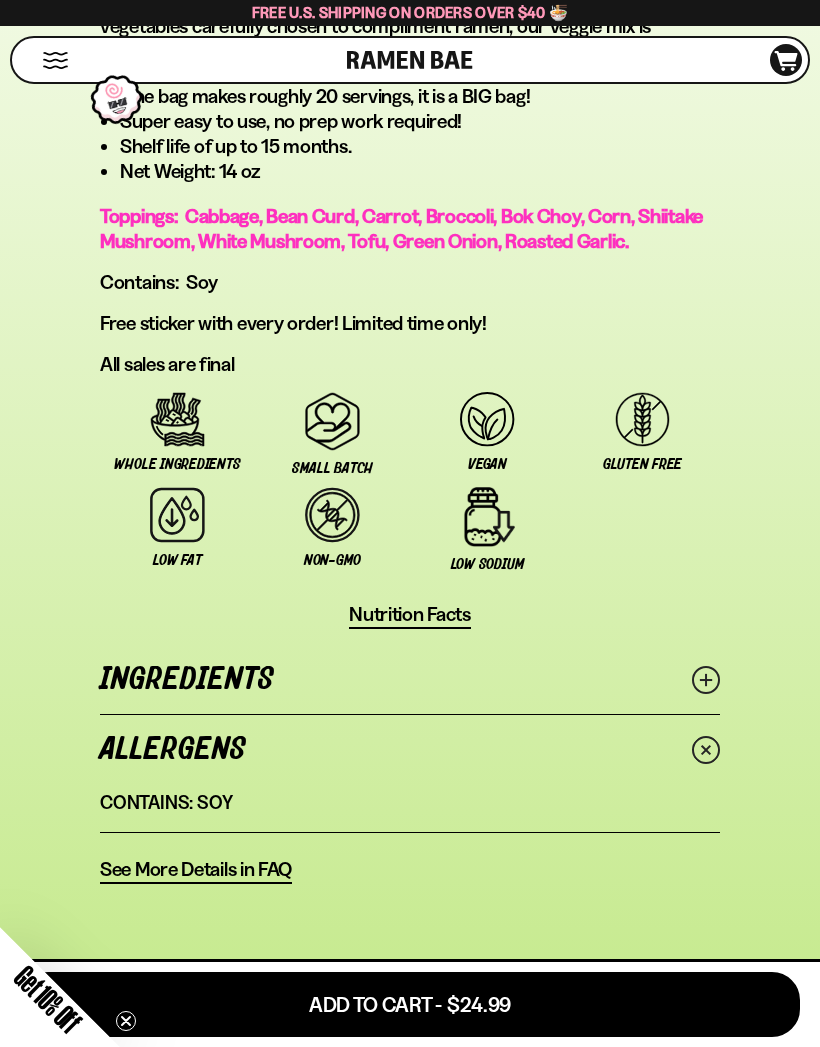 click on "See More Details in FAQ" at bounding box center (196, 869) 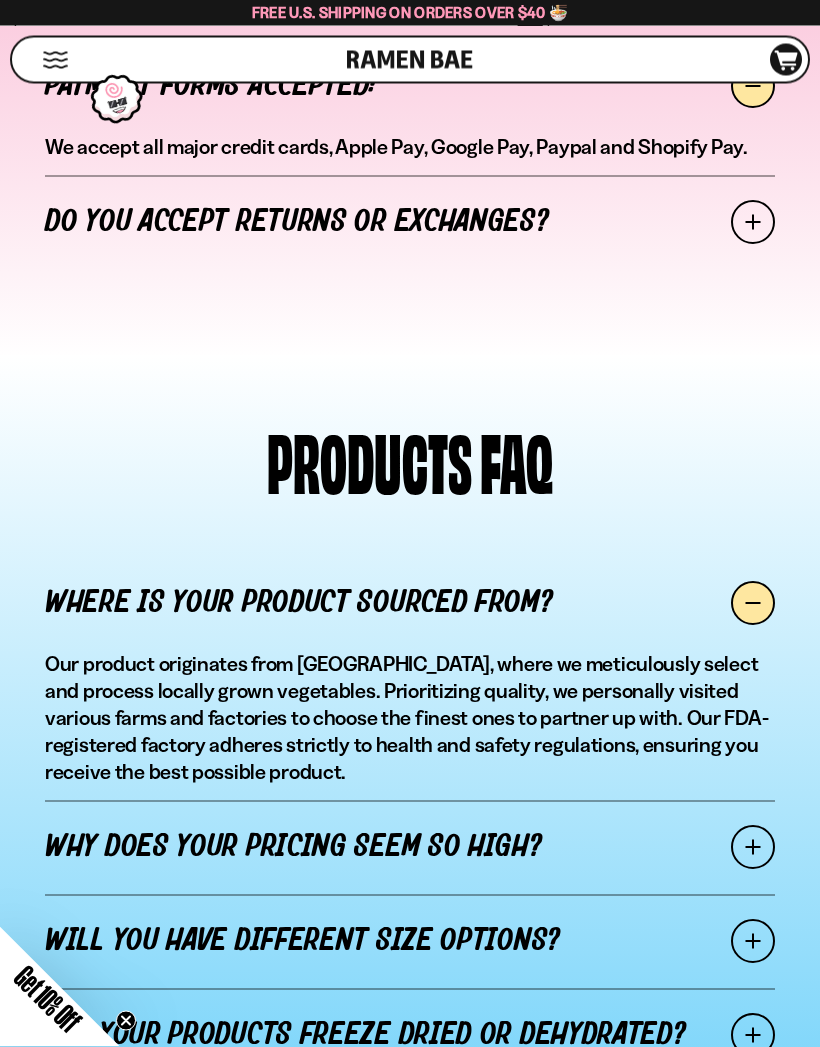 scroll, scrollTop: 1266, scrollLeft: 0, axis: vertical 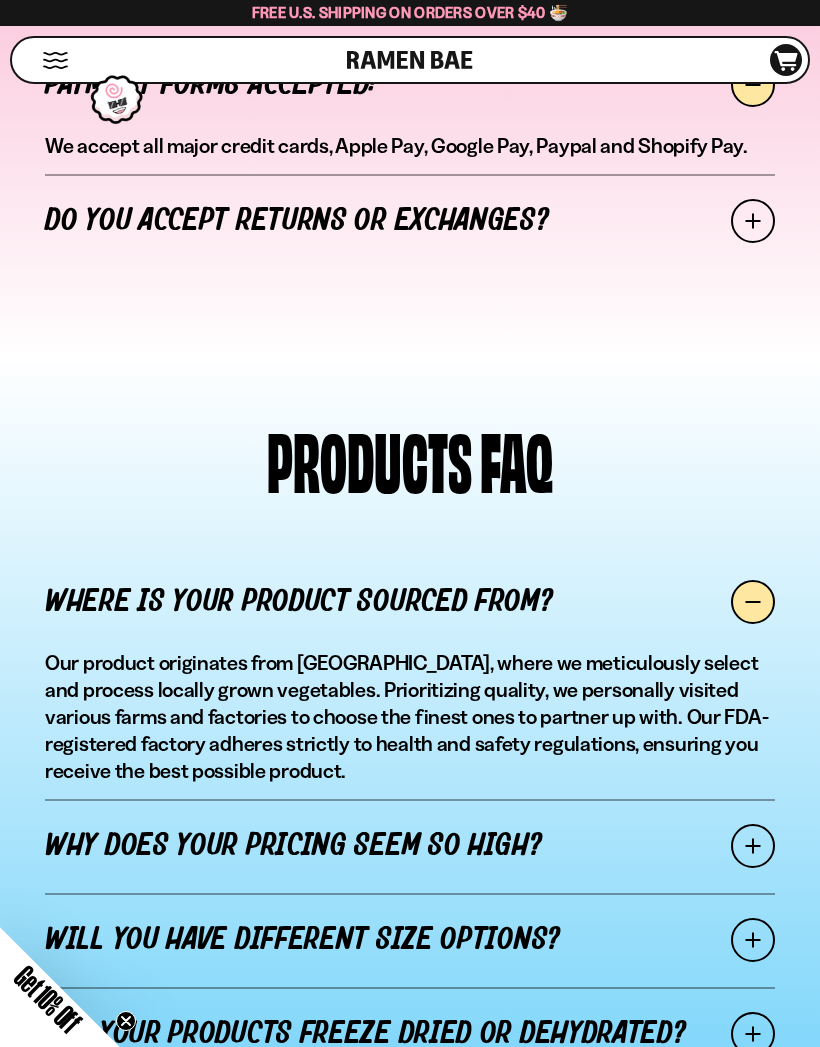 click on "Why does your pricing seem so high?" at bounding box center (410, 846) 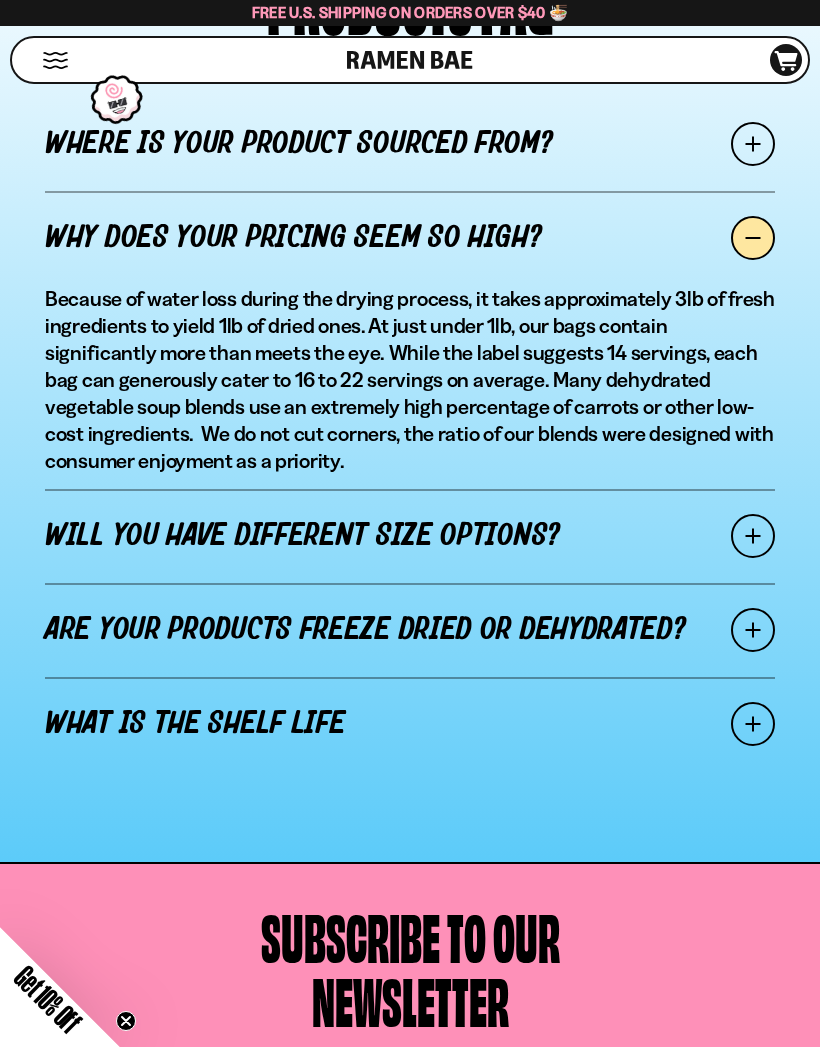 scroll, scrollTop: 1735, scrollLeft: 0, axis: vertical 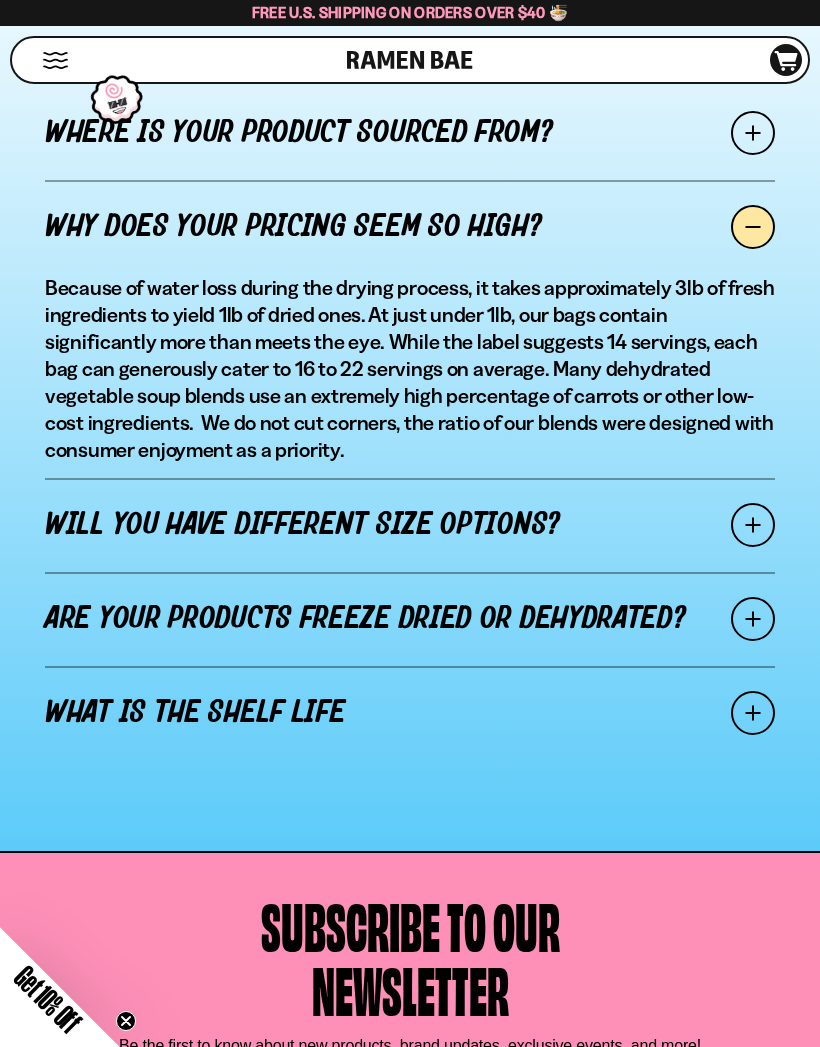 click at bounding box center (753, 619) 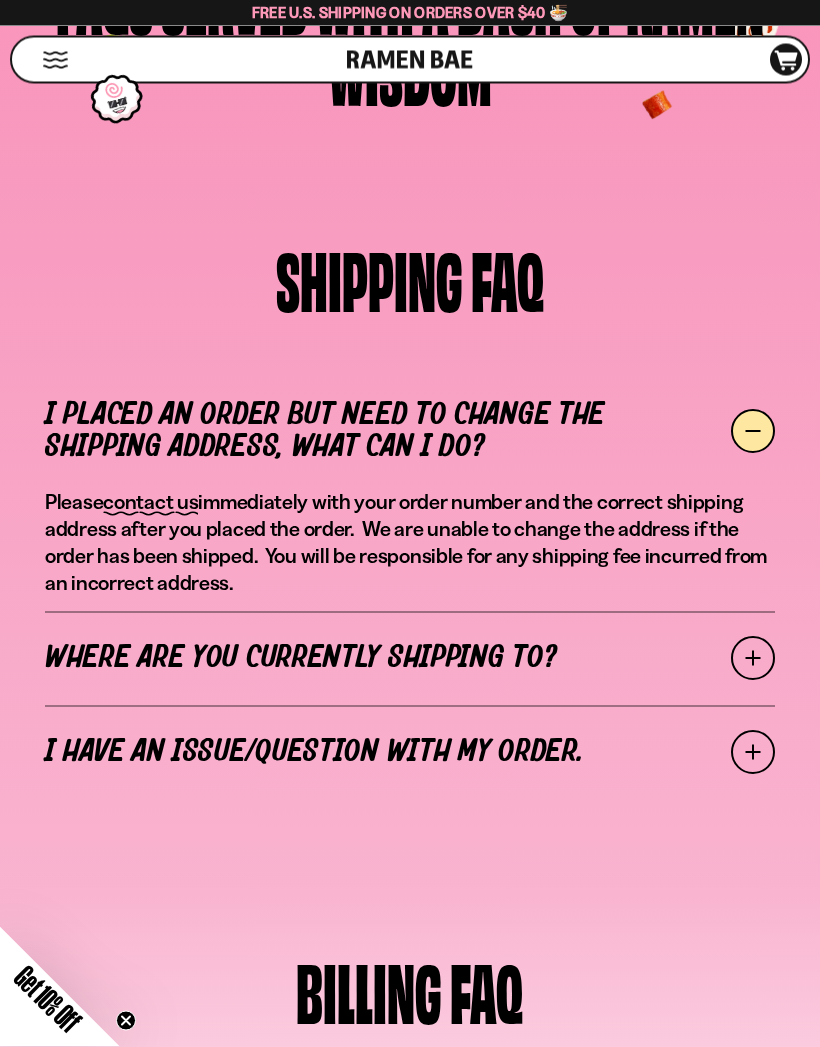 scroll, scrollTop: 218, scrollLeft: 0, axis: vertical 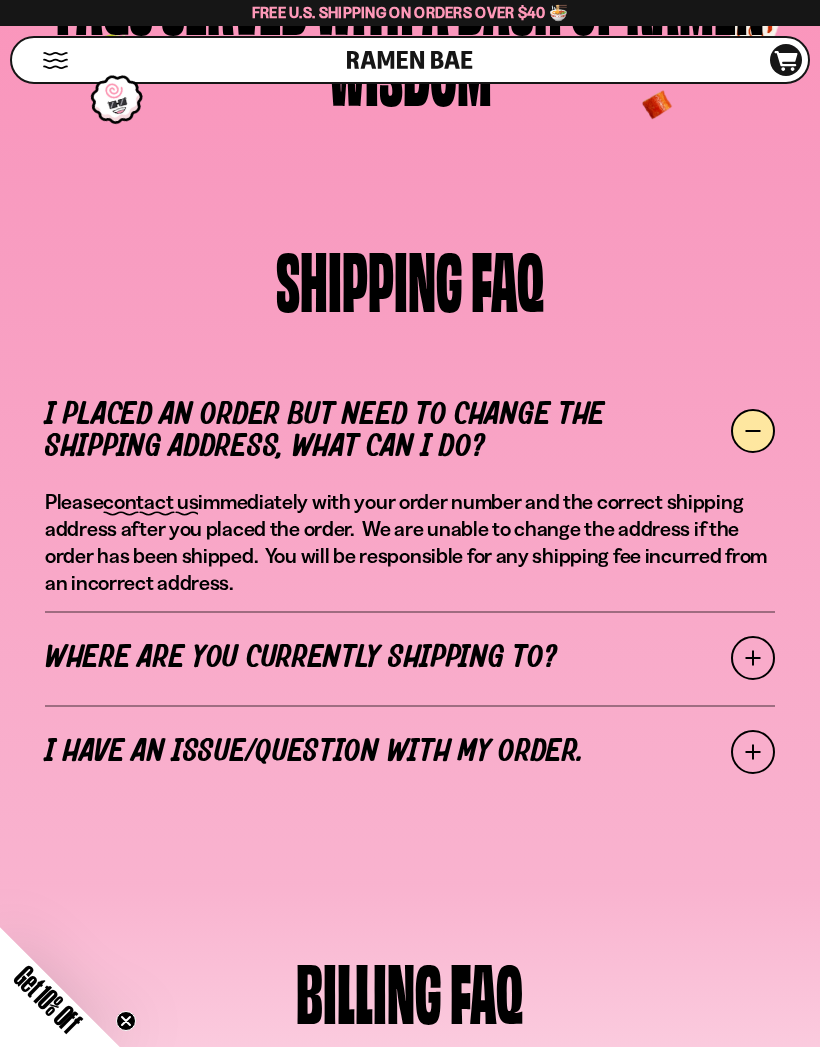 click on "SHIPPING   FAQ
I placed an order but need to change the shipping address, what can I do?
Please  contact us  immediately with your order number and the correct shipping address after you placed the order.  We are unable to change the address if the order has been shipped.  You will be responsible for any shipping fee incurred from an incorrect address.
Where are you currently shipping to?
Shipping to USA: Free shipping within the USA for orders over $40.   $5 shipping for all orders under $40 Shipping to Canada: $9USD for the first bag $4 per additional bag. Shipping time is 1-3 weeks.
Please" at bounding box center [410, 531] 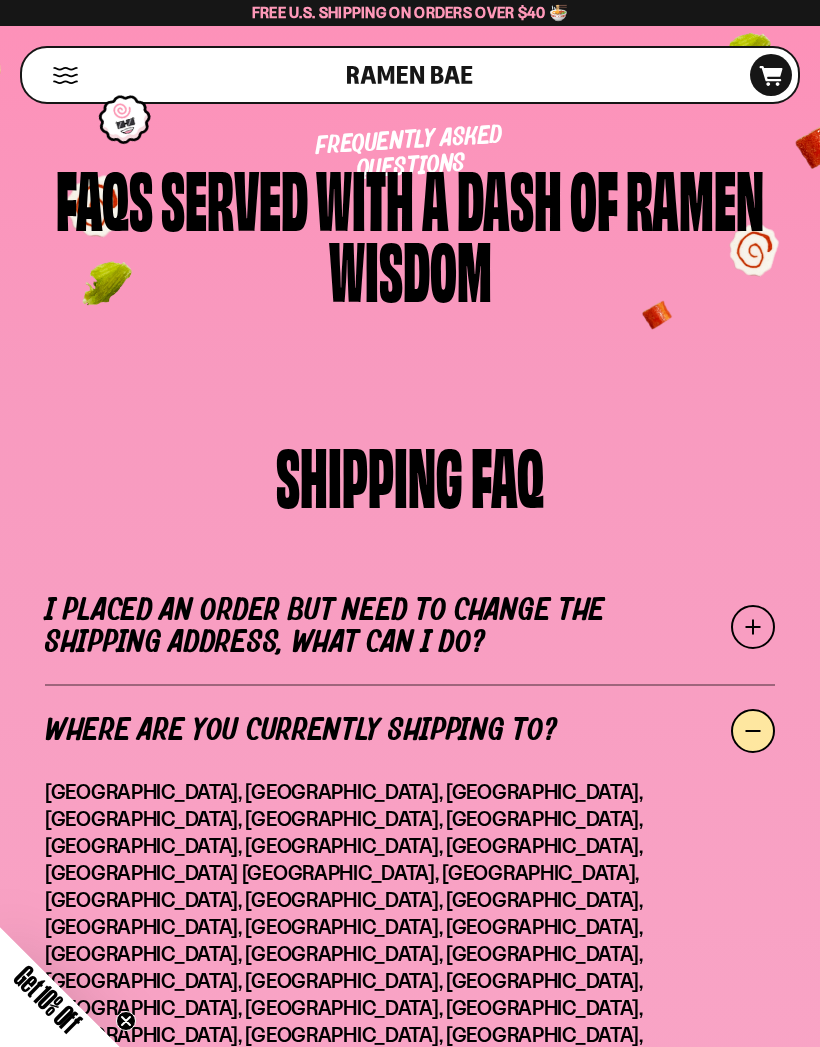 scroll, scrollTop: 0, scrollLeft: 0, axis: both 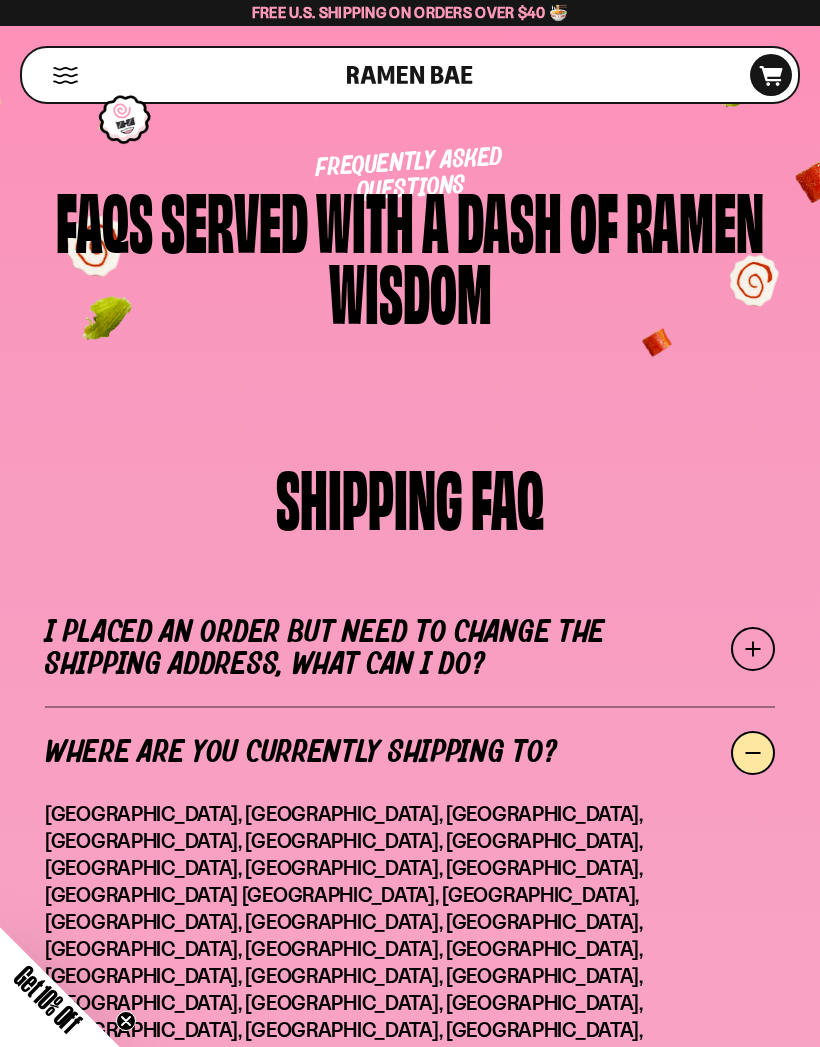 click at bounding box center [65, 75] 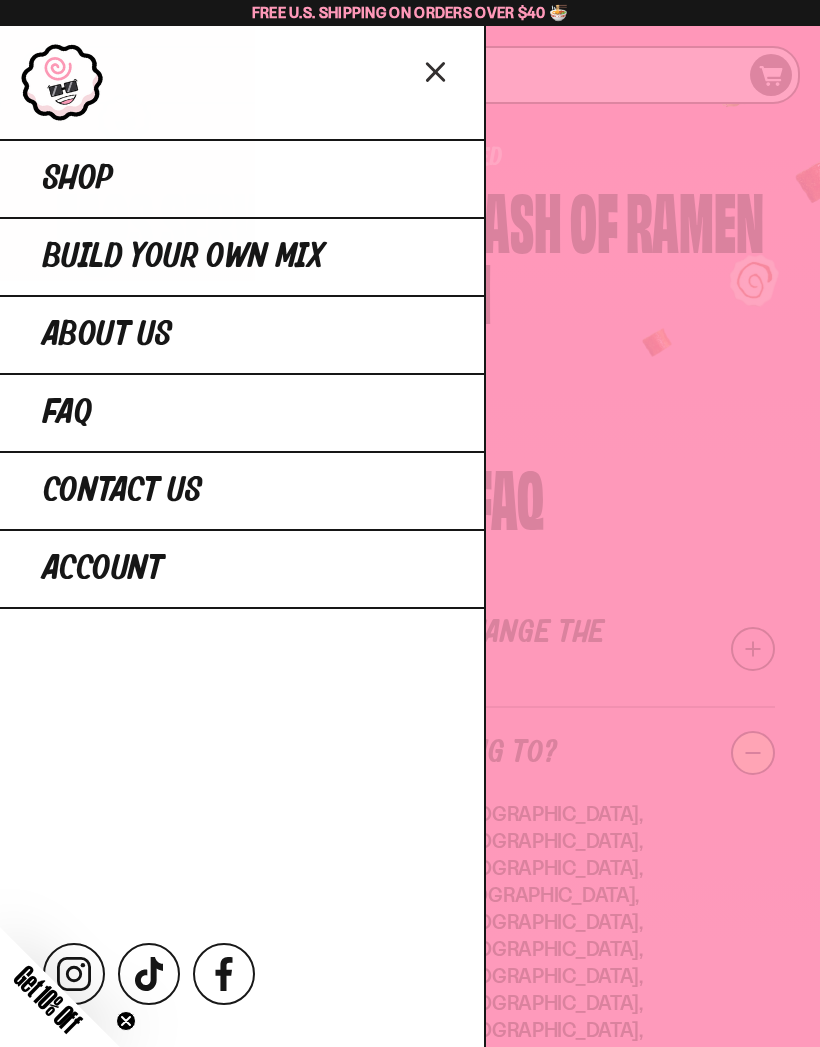 click on "About Us" at bounding box center [242, 334] 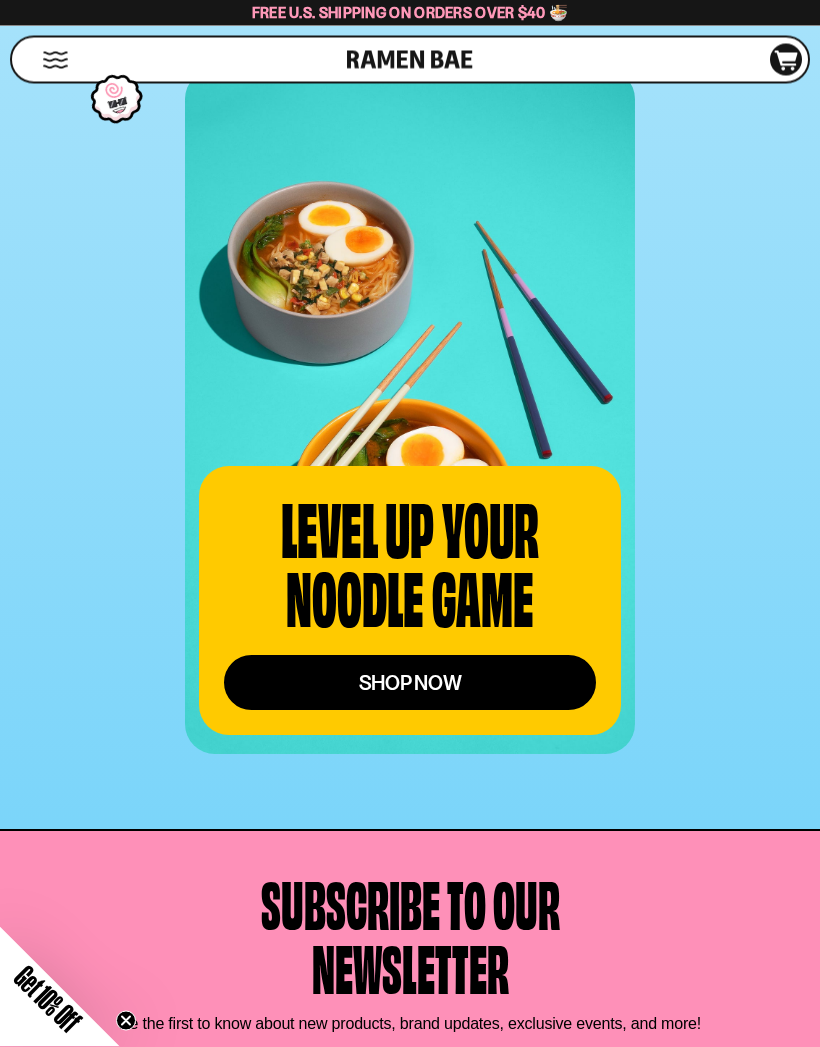 scroll, scrollTop: 5276, scrollLeft: 0, axis: vertical 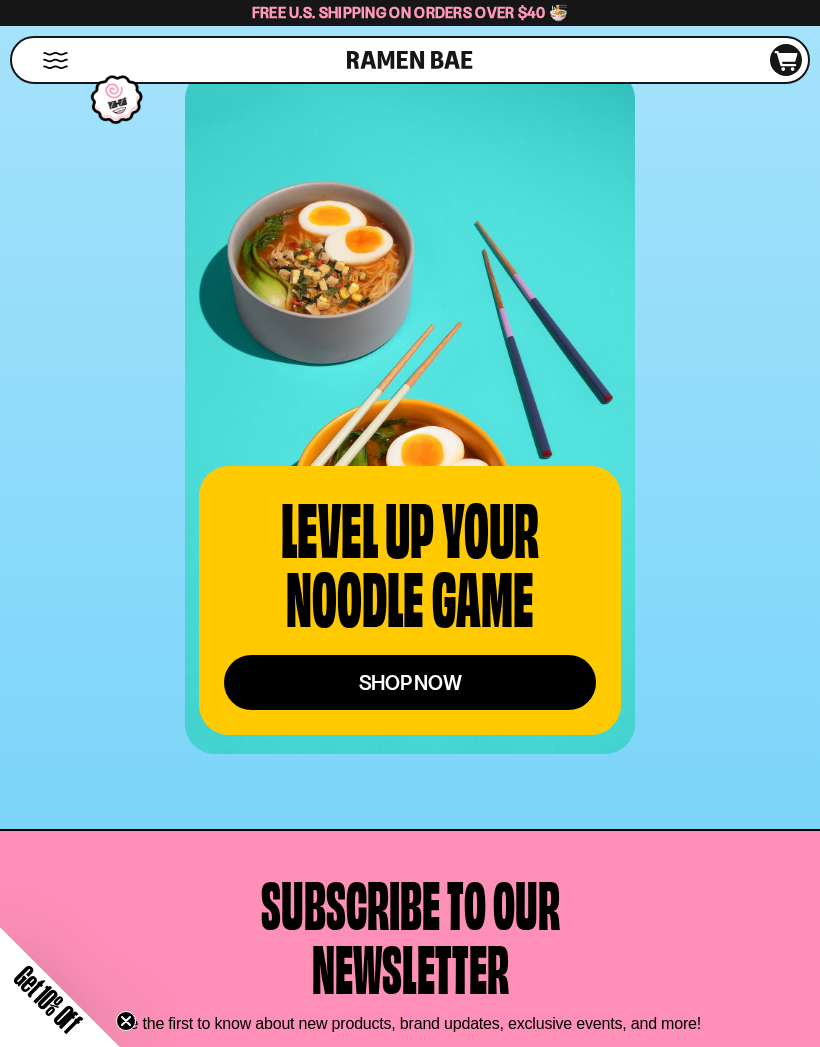 click on "shop now" at bounding box center (410, 682) 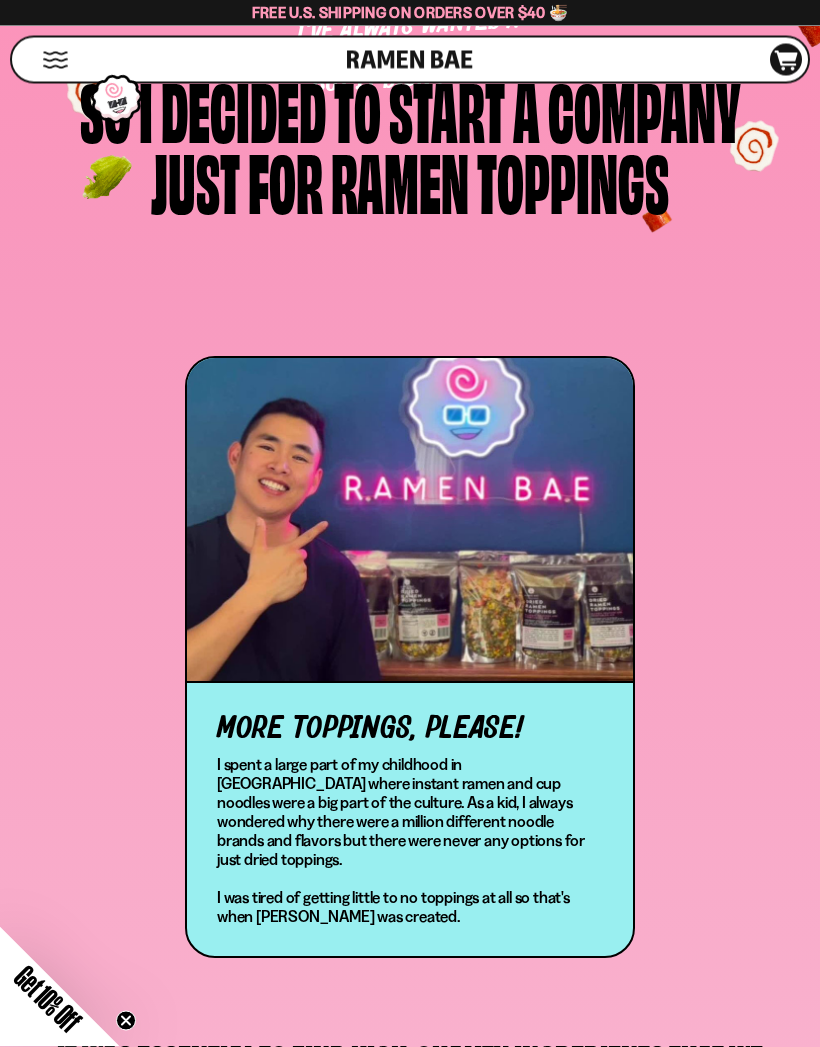scroll, scrollTop: 0, scrollLeft: 0, axis: both 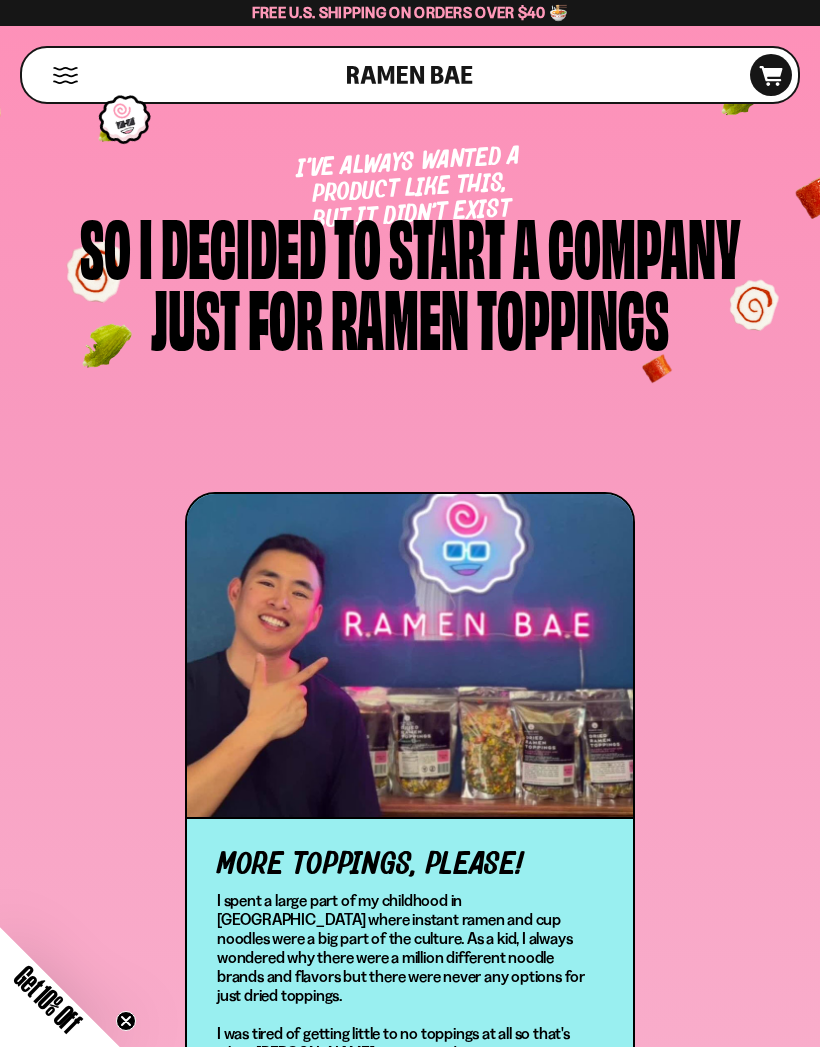 click on "Shop" at bounding box center (187, 75) 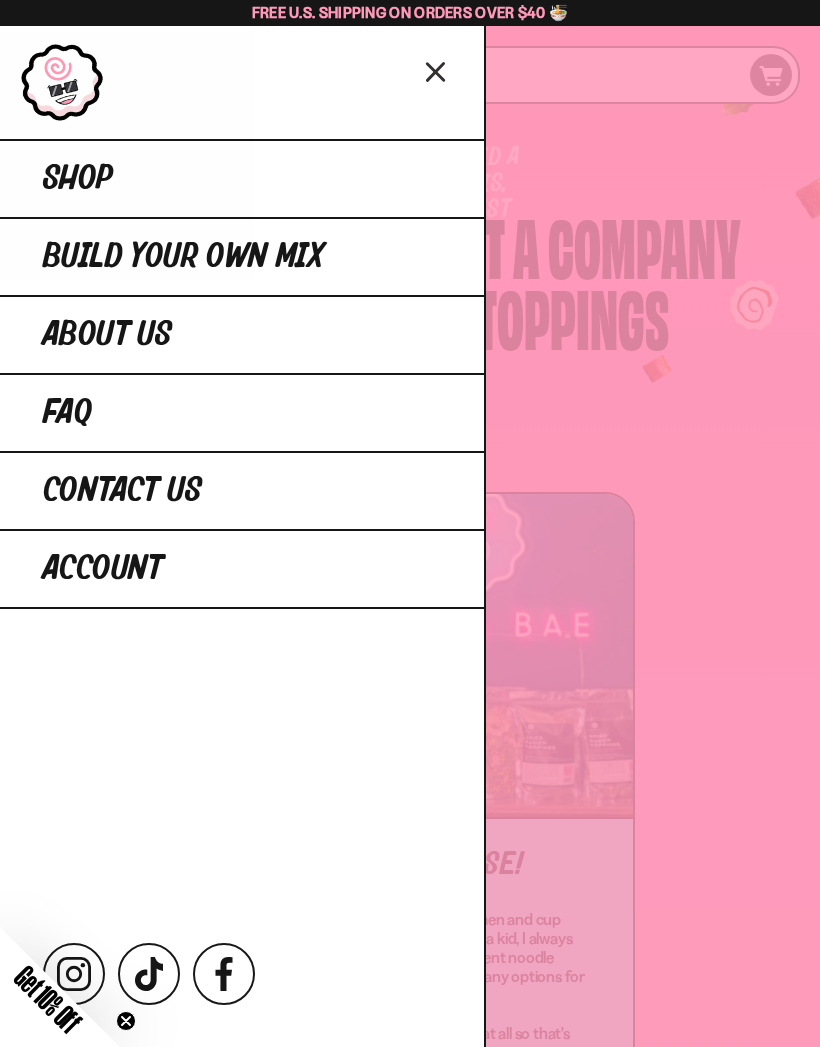 click on "Contact Us" at bounding box center [122, 491] 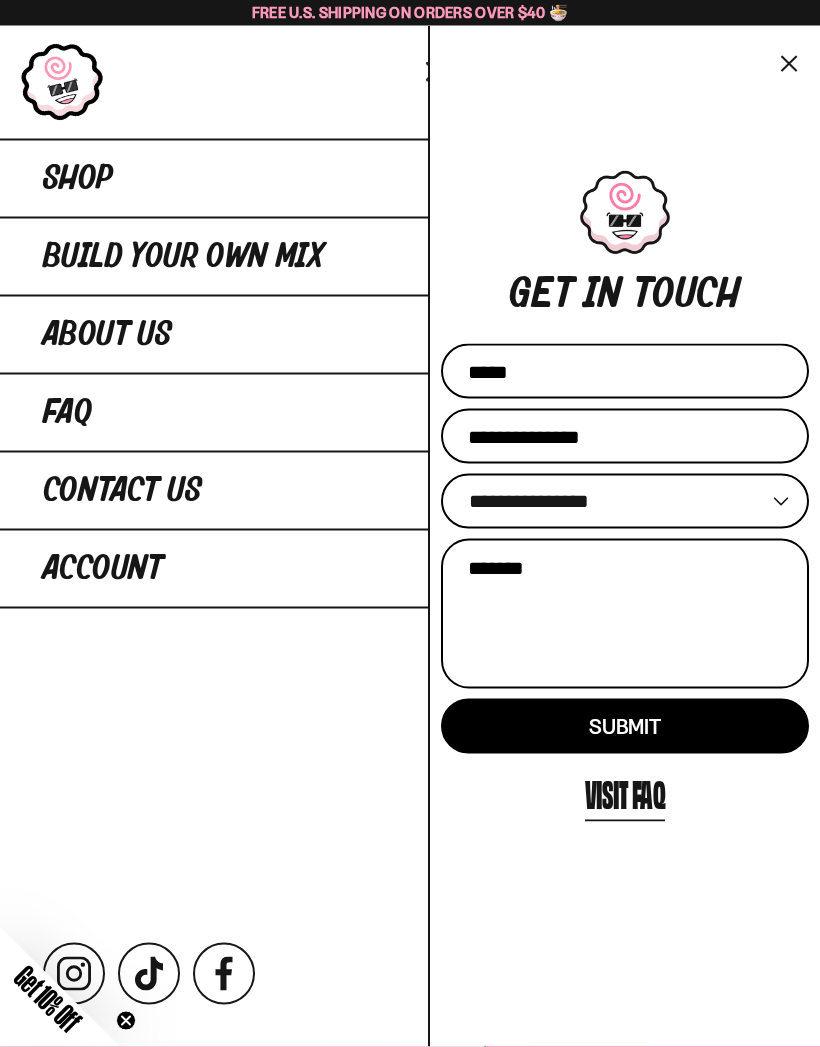 scroll, scrollTop: 473, scrollLeft: 0, axis: vertical 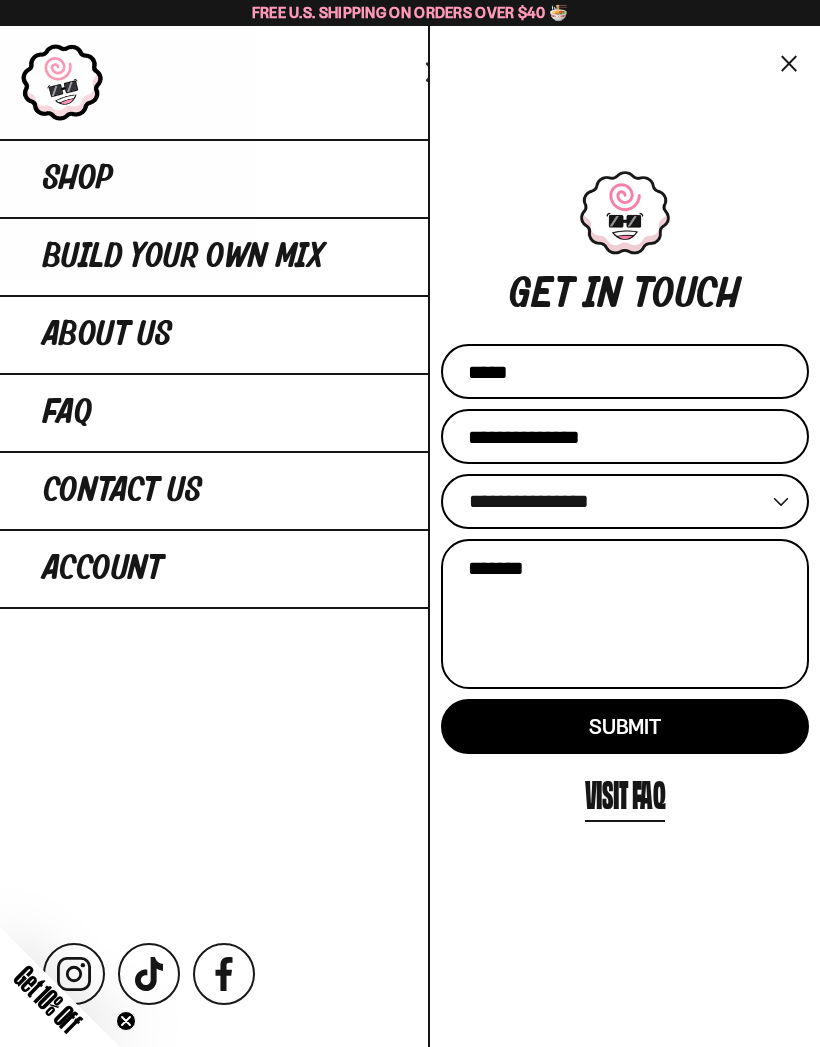 click on "Visit FAQ" at bounding box center (625, 793) 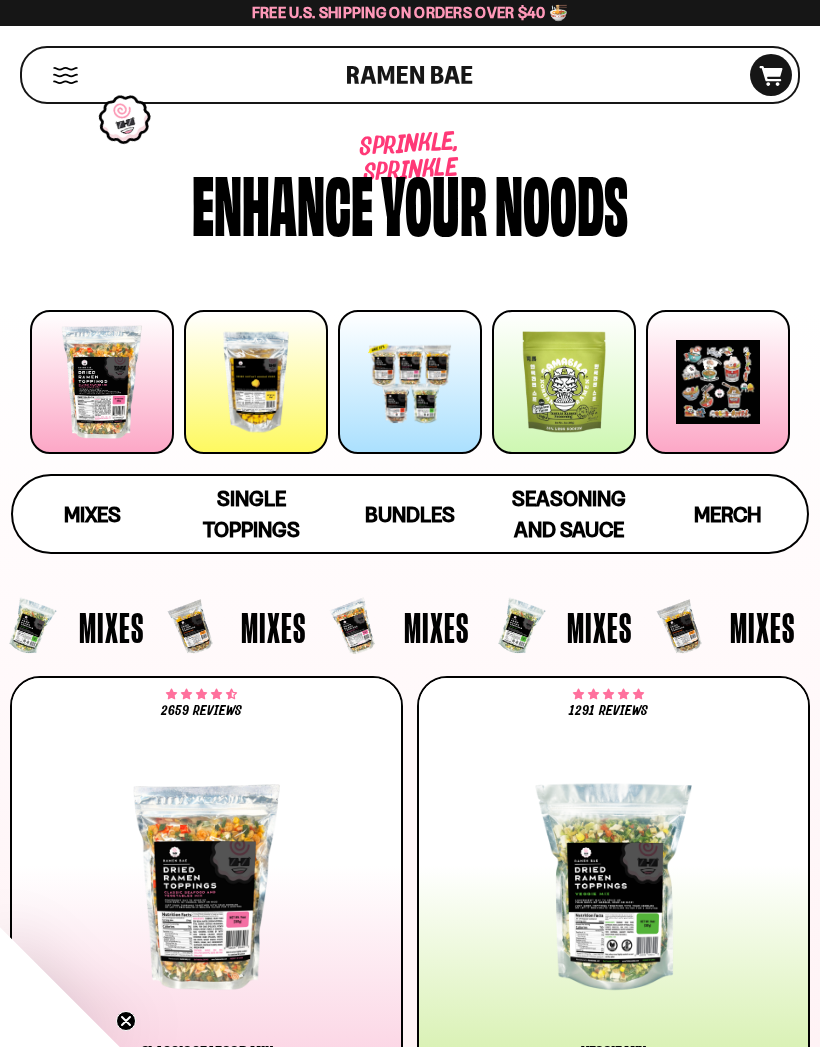 scroll, scrollTop: 0, scrollLeft: 0, axis: both 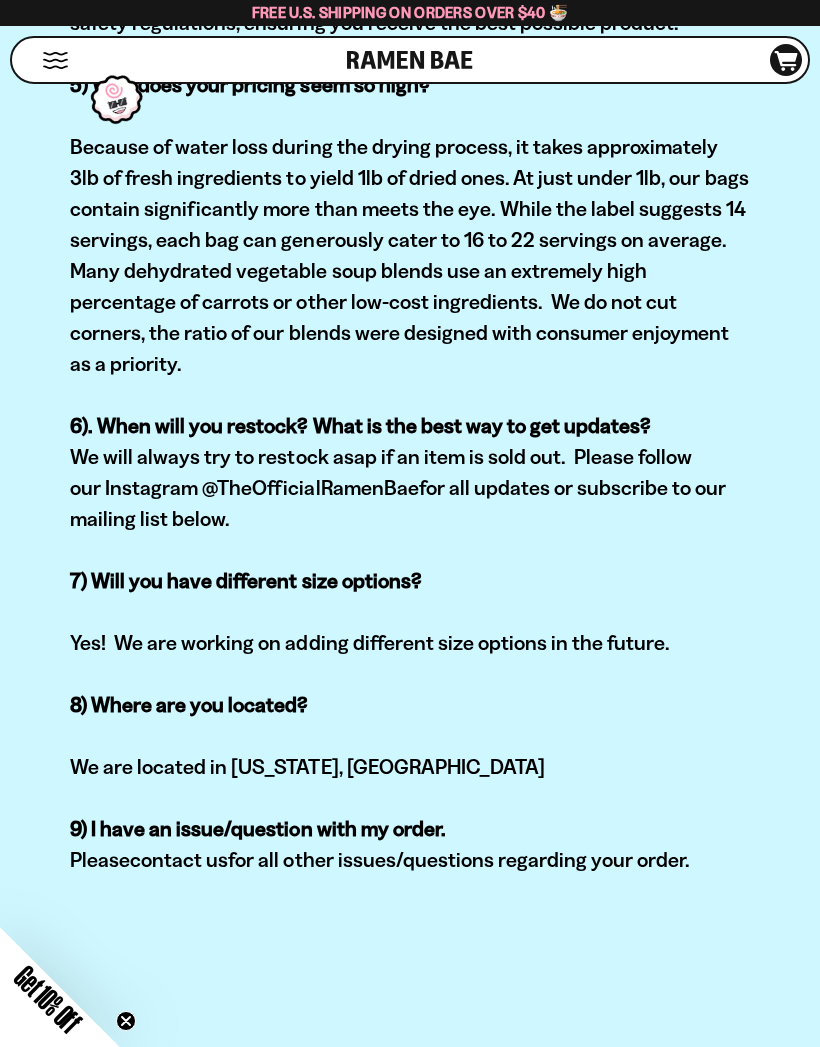 click 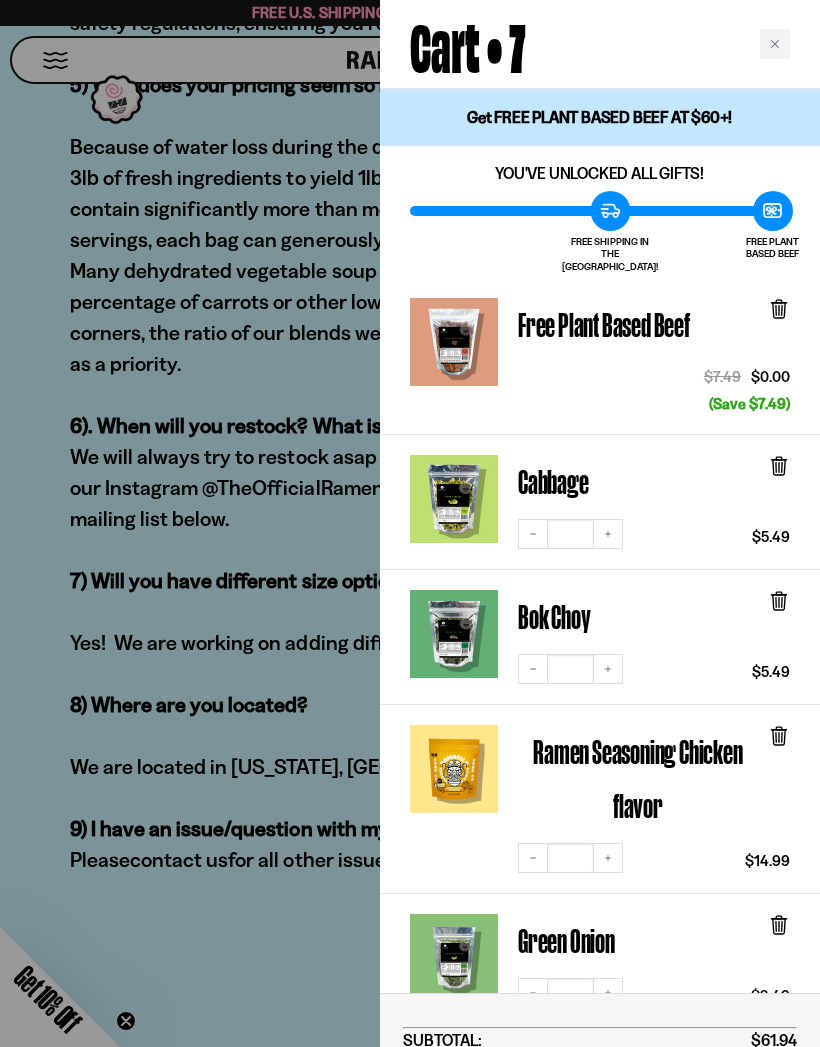 click on "Bok Choy Decrease quantity * Increase quantity $5.49" at bounding box center [600, 637] 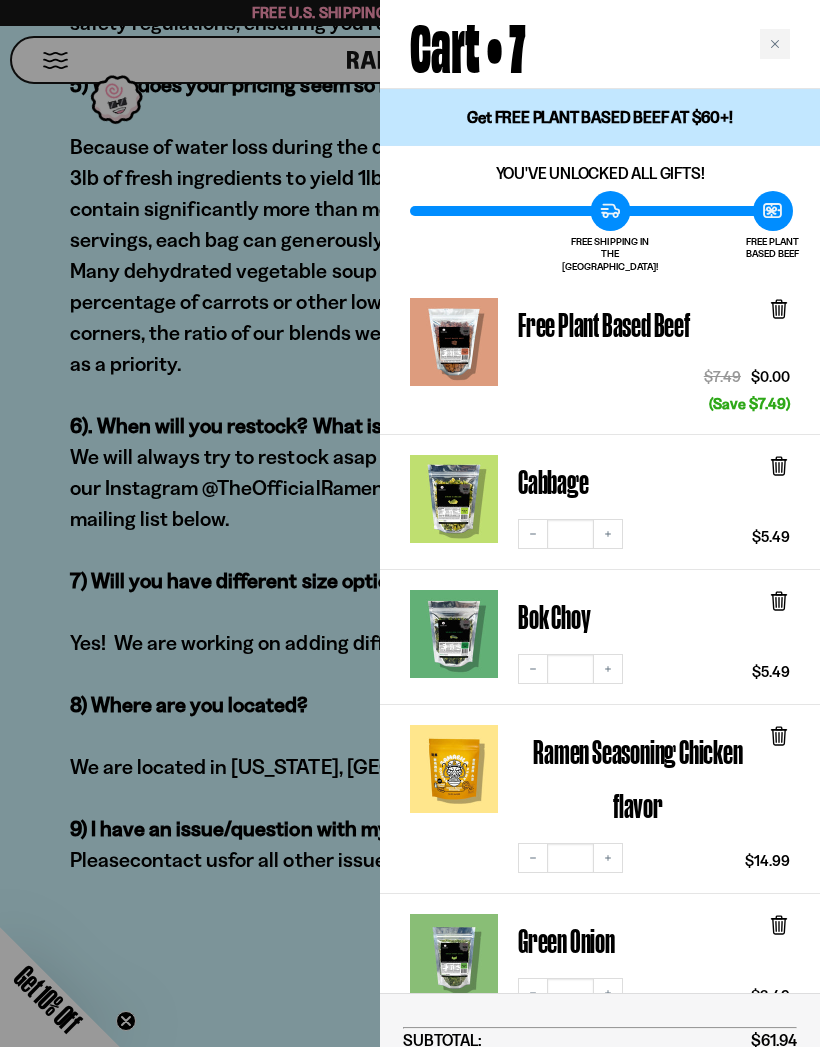 click 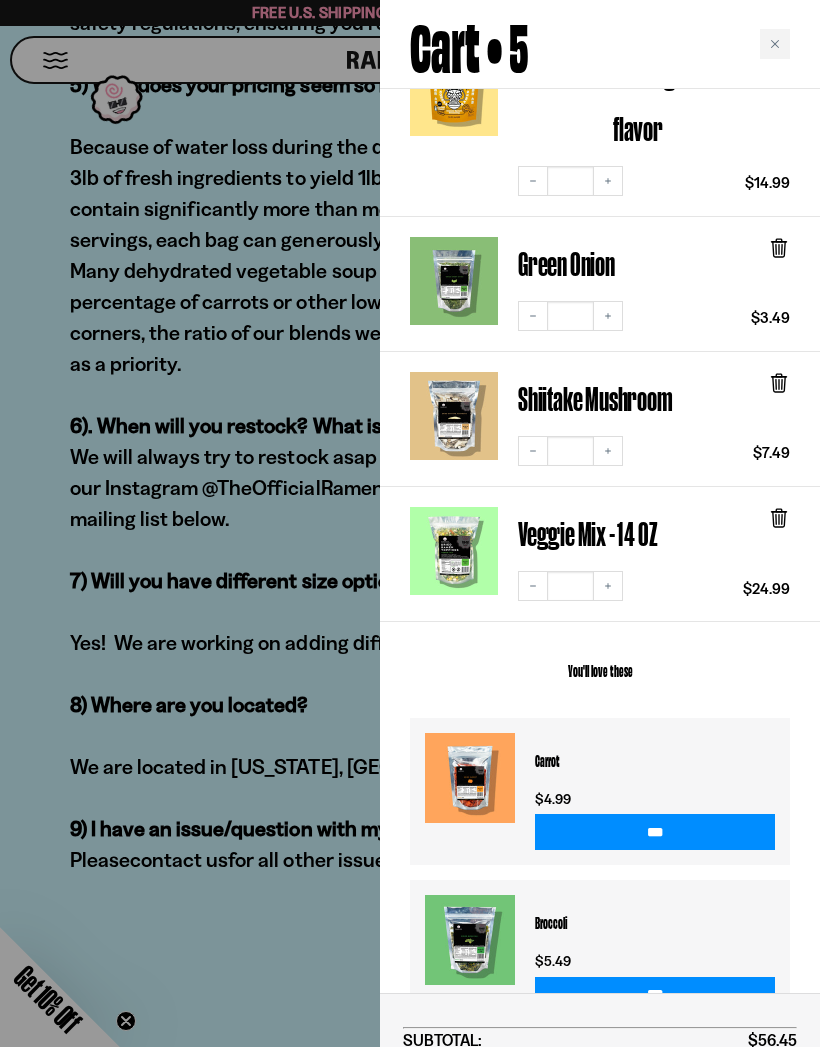 scroll, scrollTop: 386, scrollLeft: 0, axis: vertical 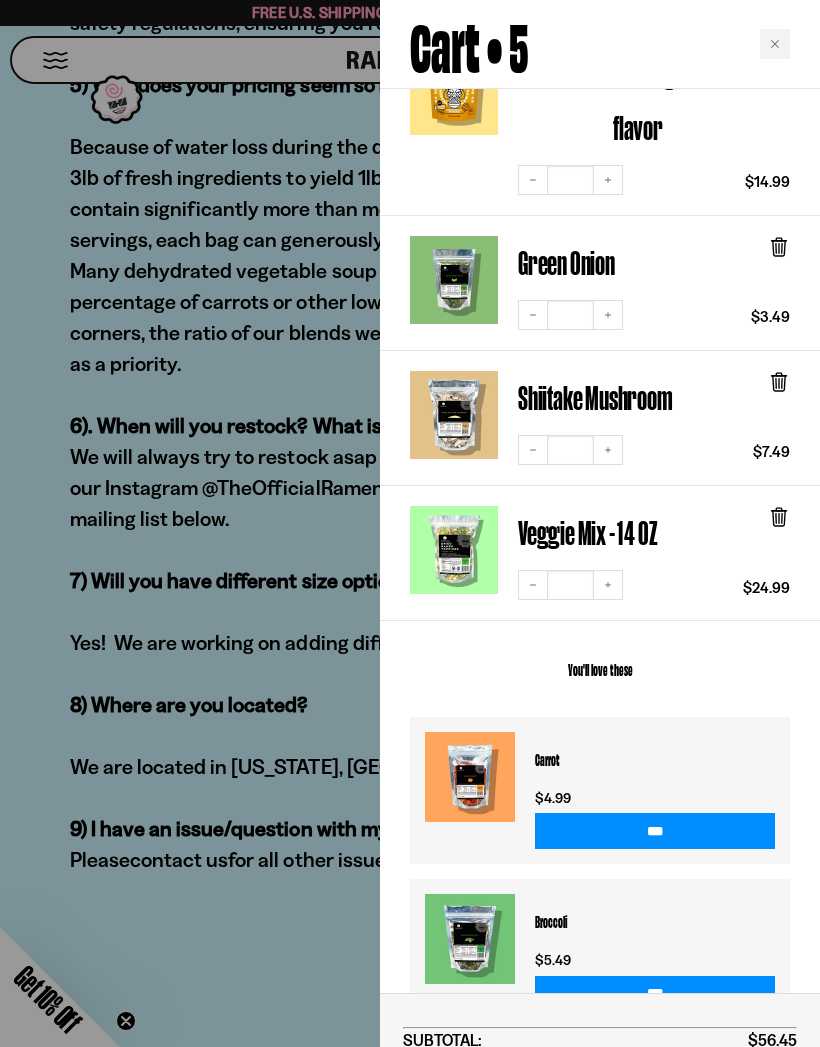 click 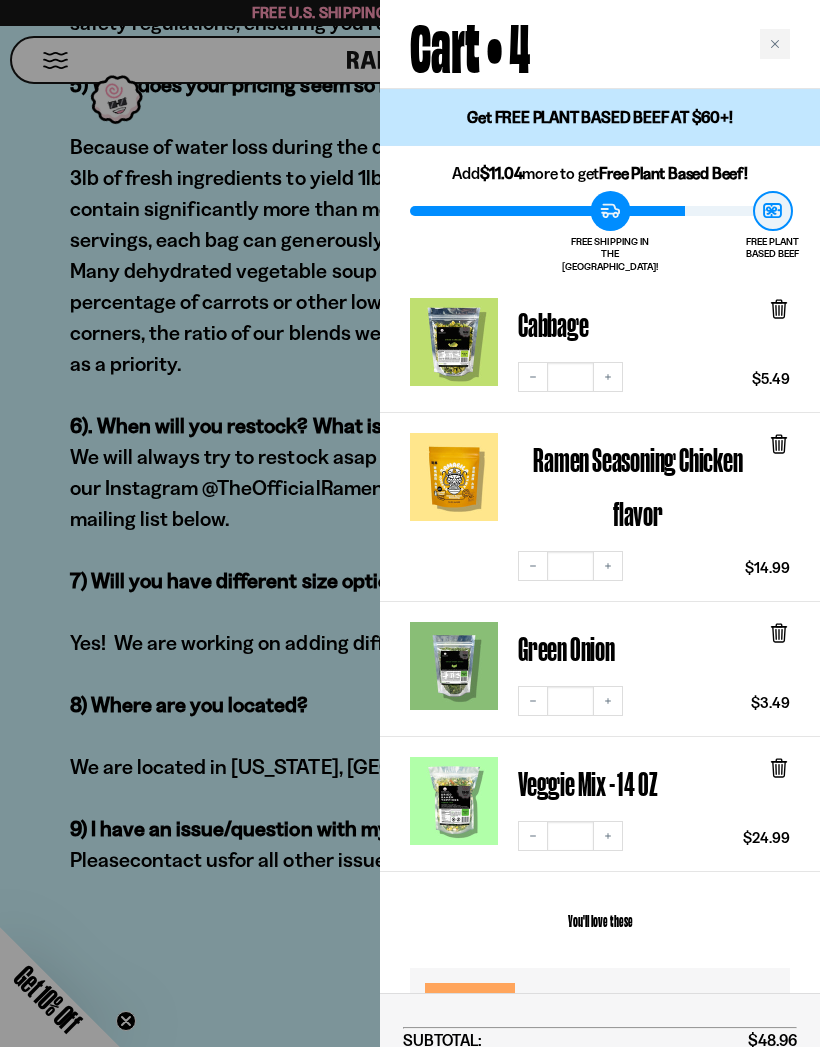 scroll, scrollTop: 0, scrollLeft: 0, axis: both 